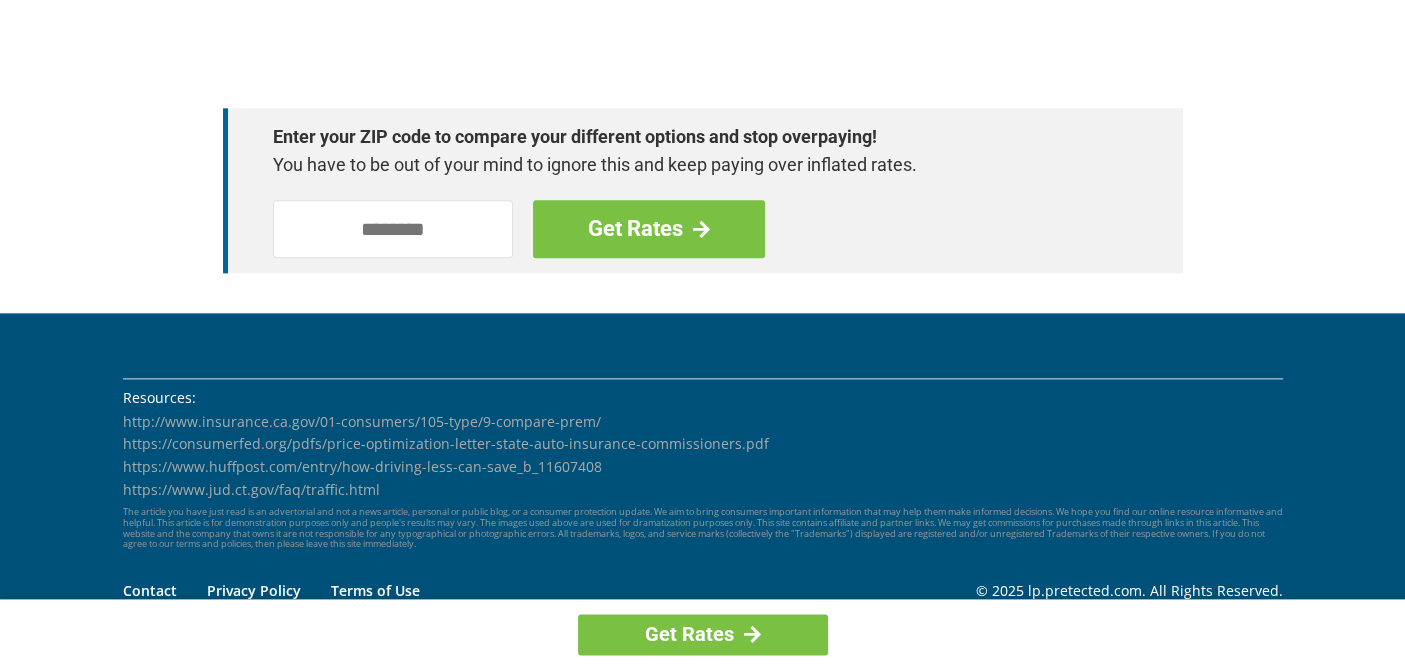scroll, scrollTop: 2955, scrollLeft: 0, axis: vertical 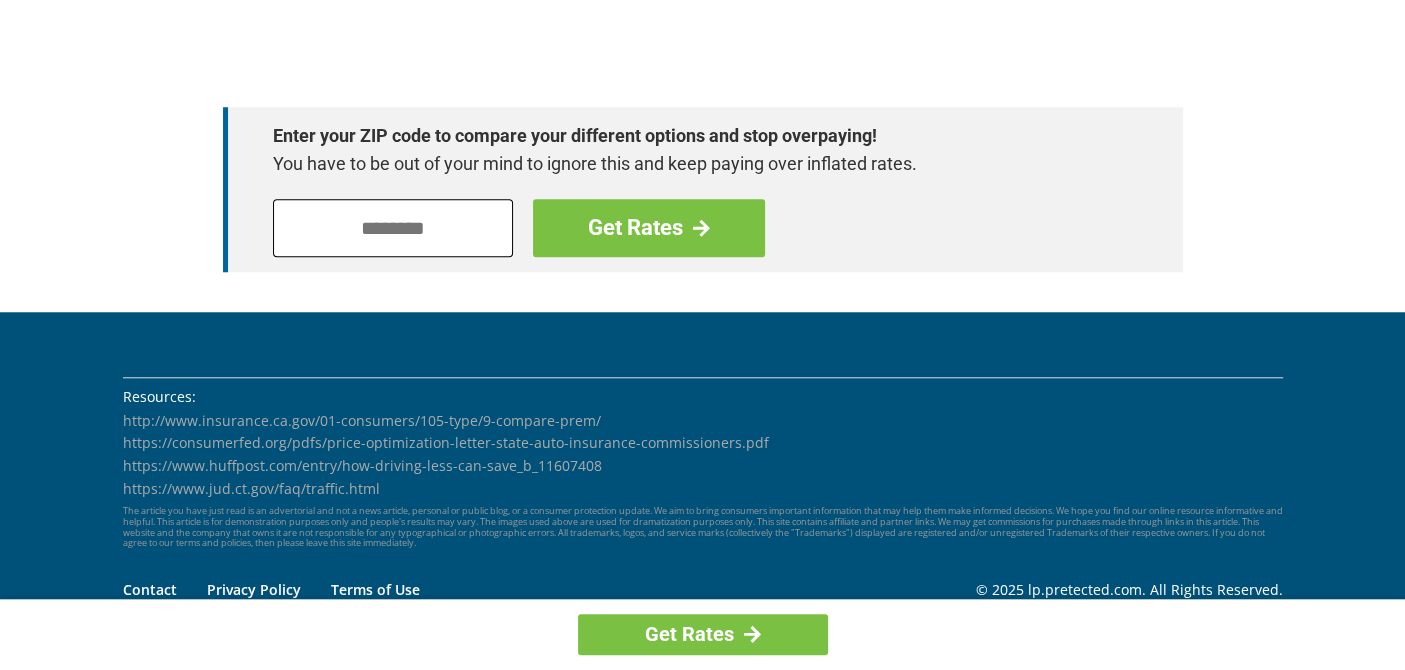 click at bounding box center (393, 228) 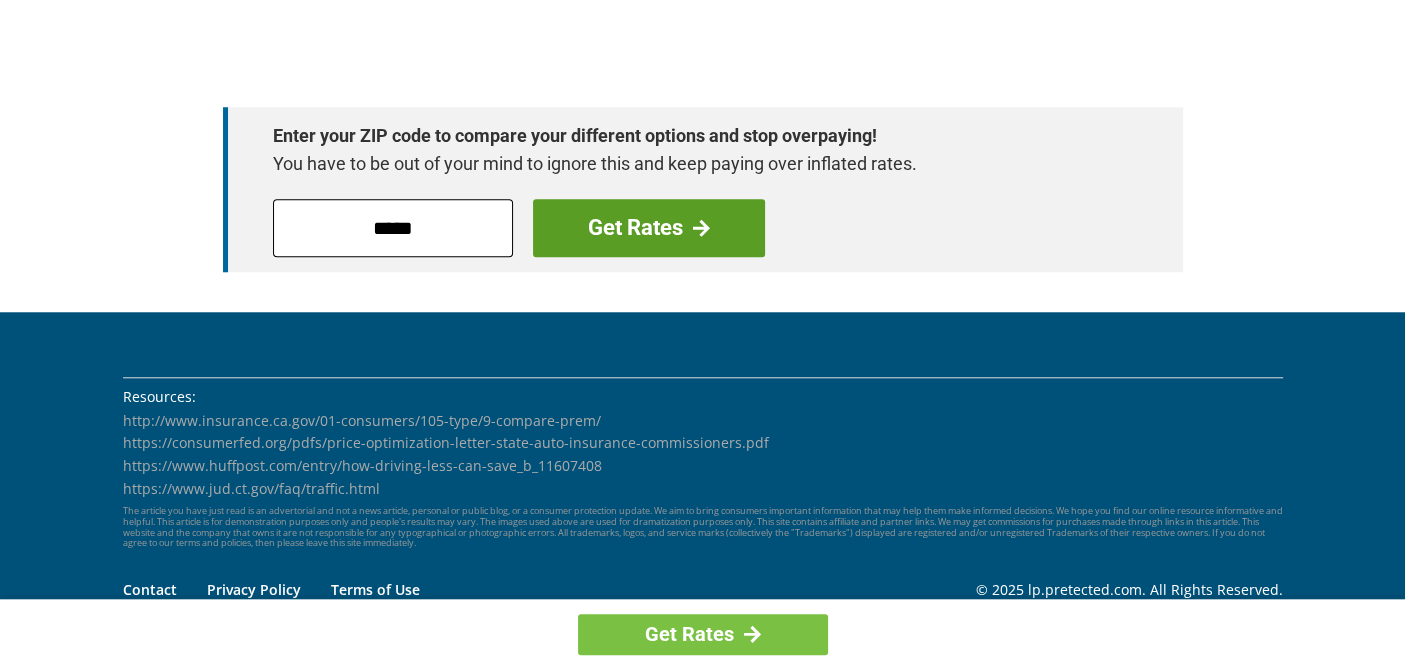 type on "*****" 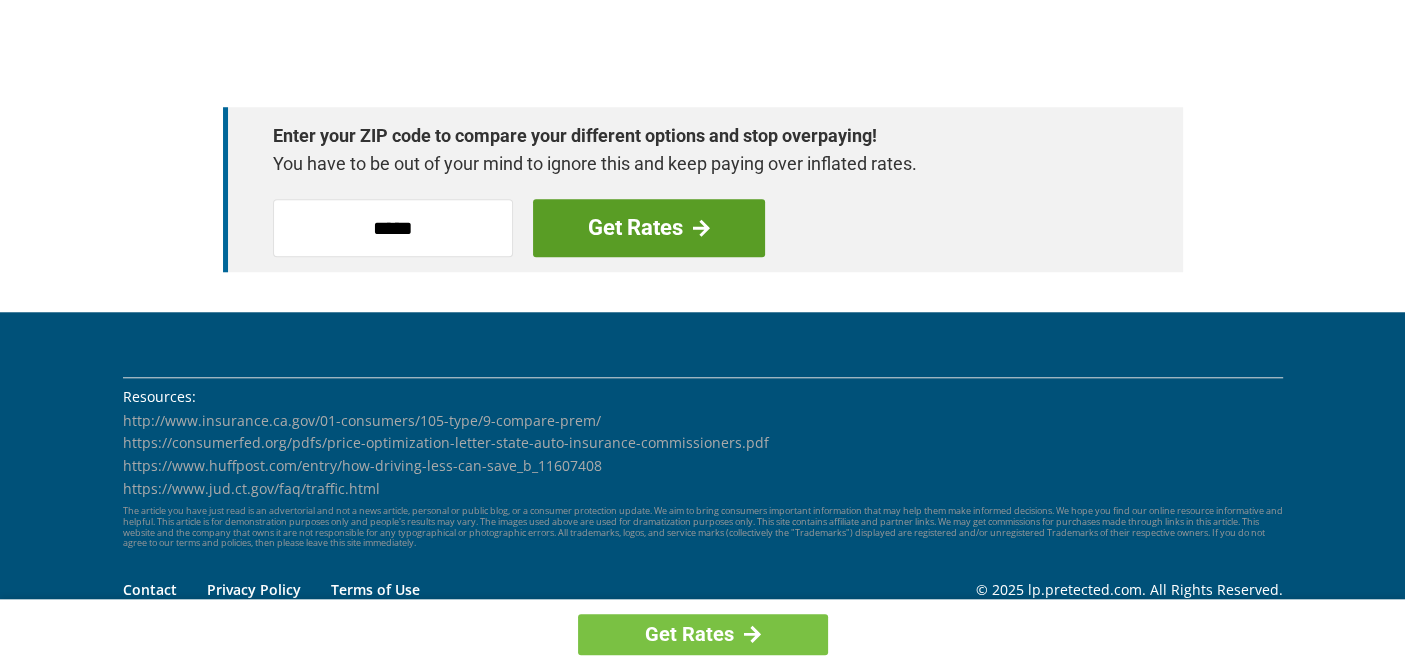 click on "Get Rates" at bounding box center [649, 228] 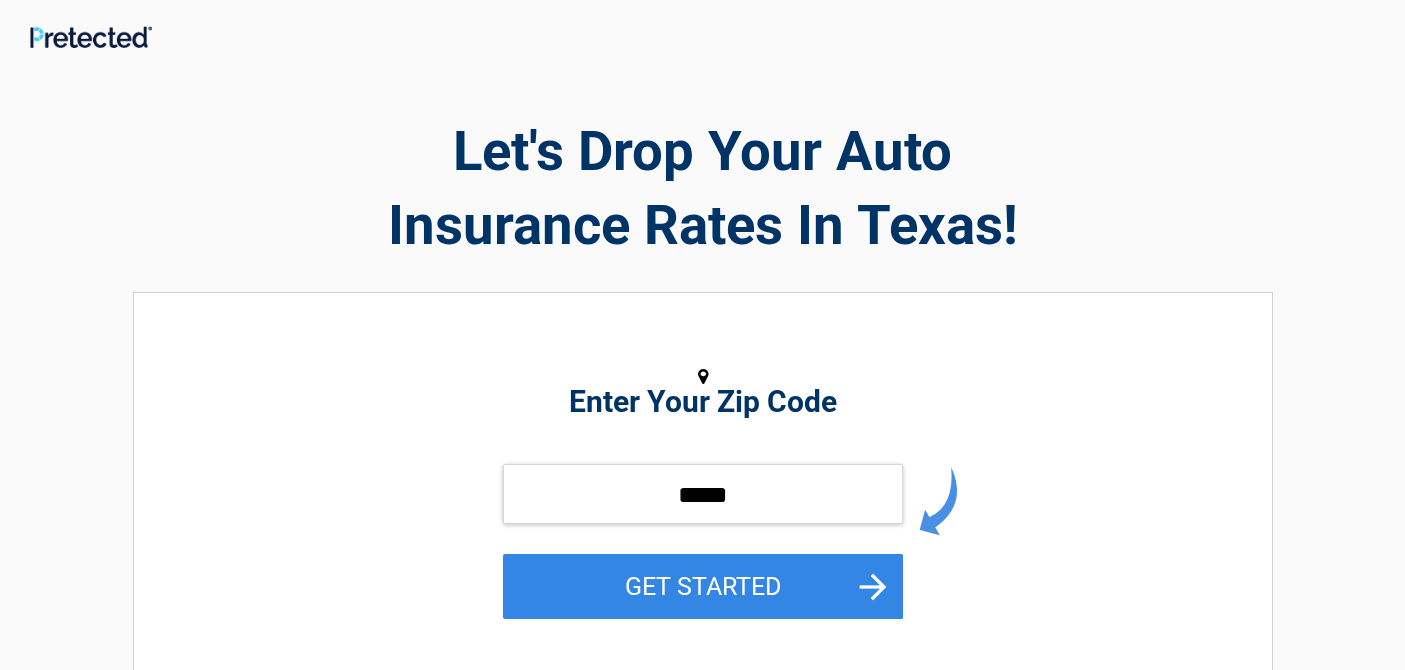 scroll, scrollTop: 0, scrollLeft: 0, axis: both 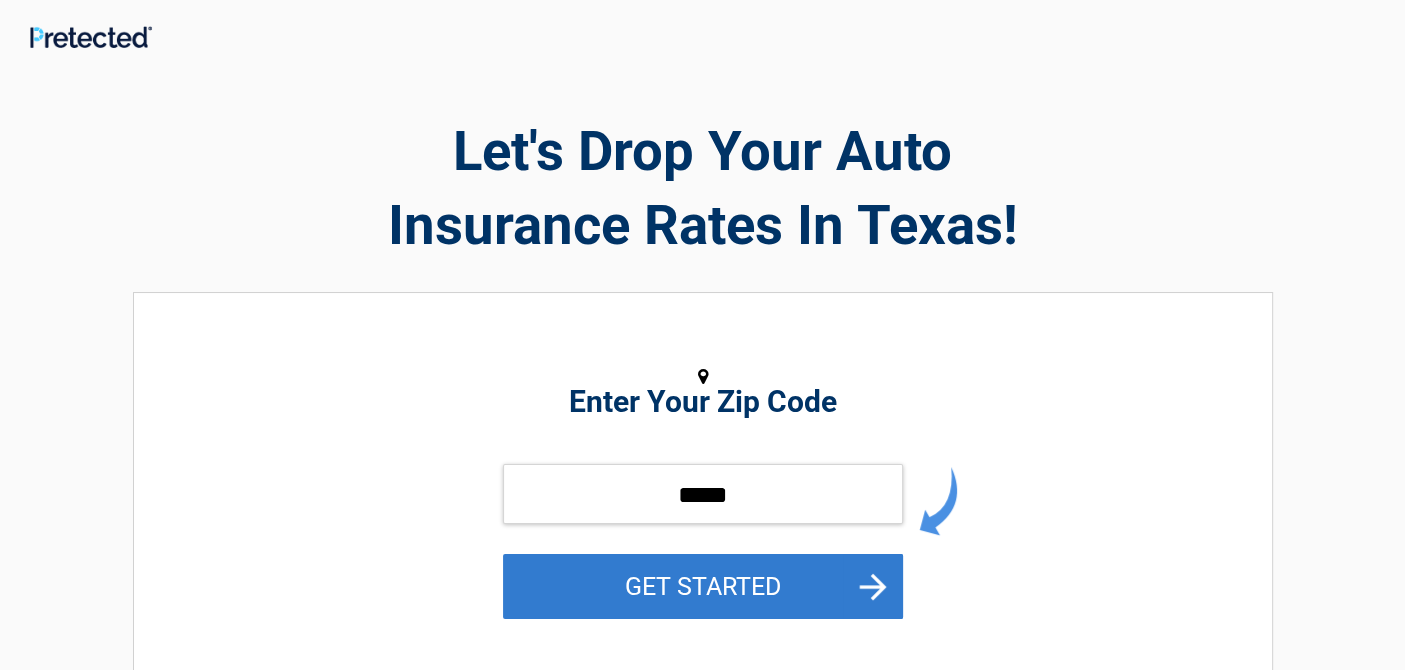 click on "GET STARTED" at bounding box center [703, 586] 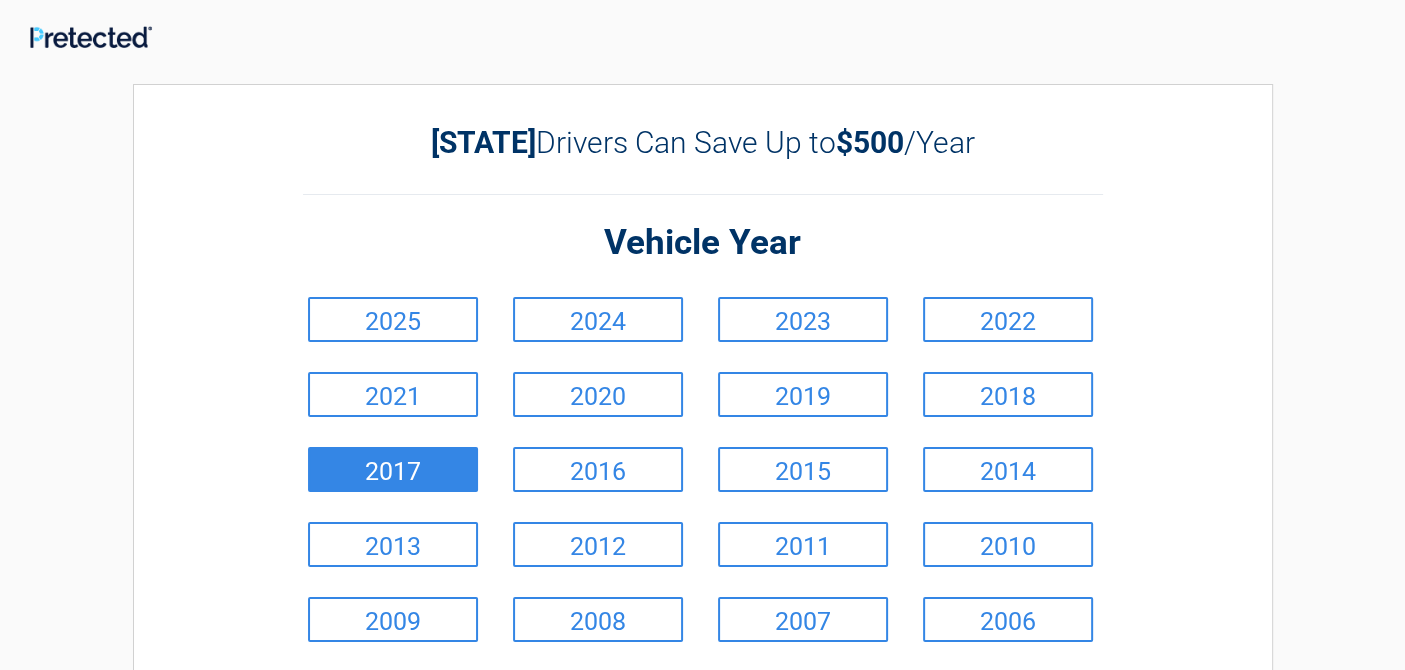 click on "2017" at bounding box center (393, 469) 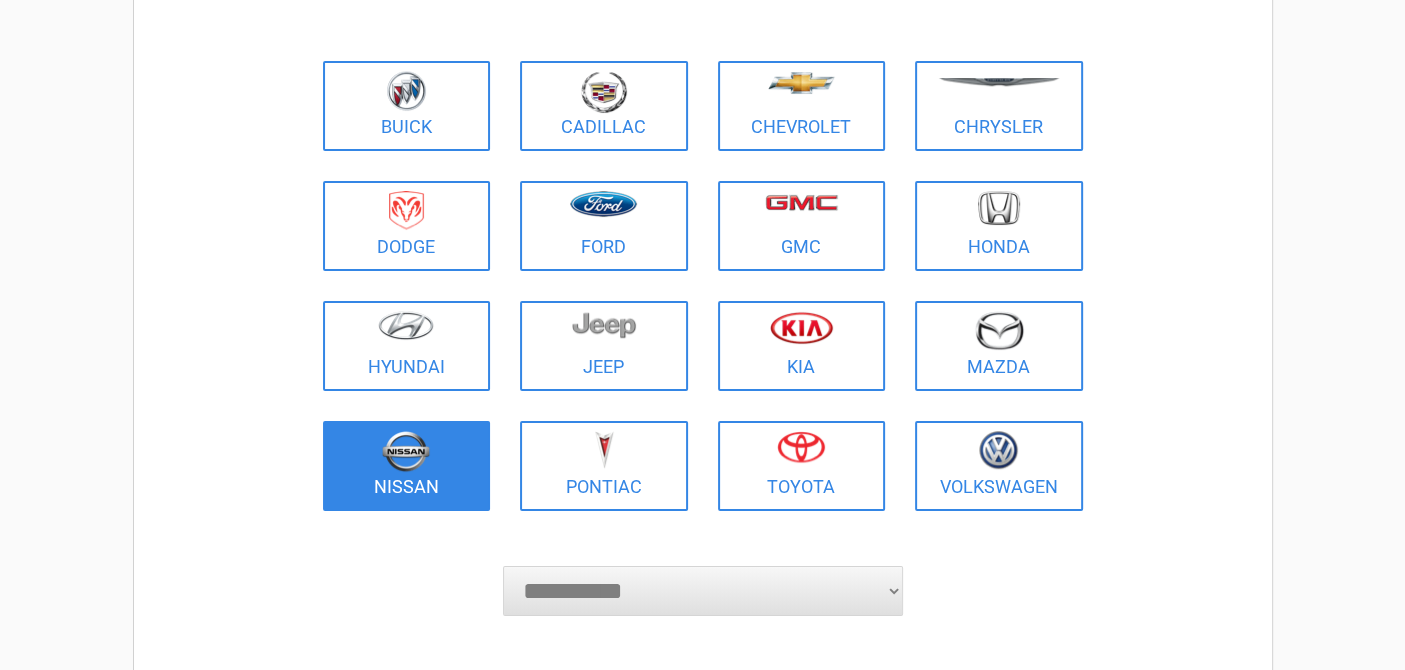 click at bounding box center (406, 451) 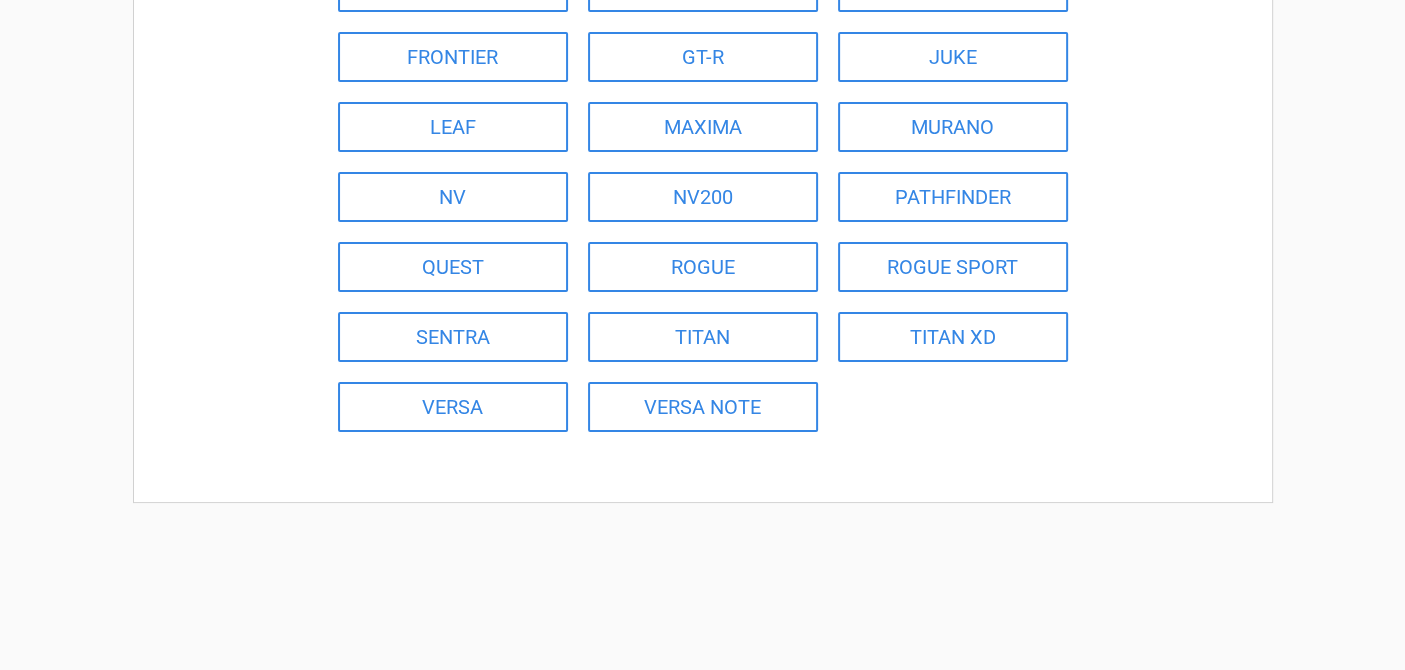 scroll, scrollTop: 316, scrollLeft: 0, axis: vertical 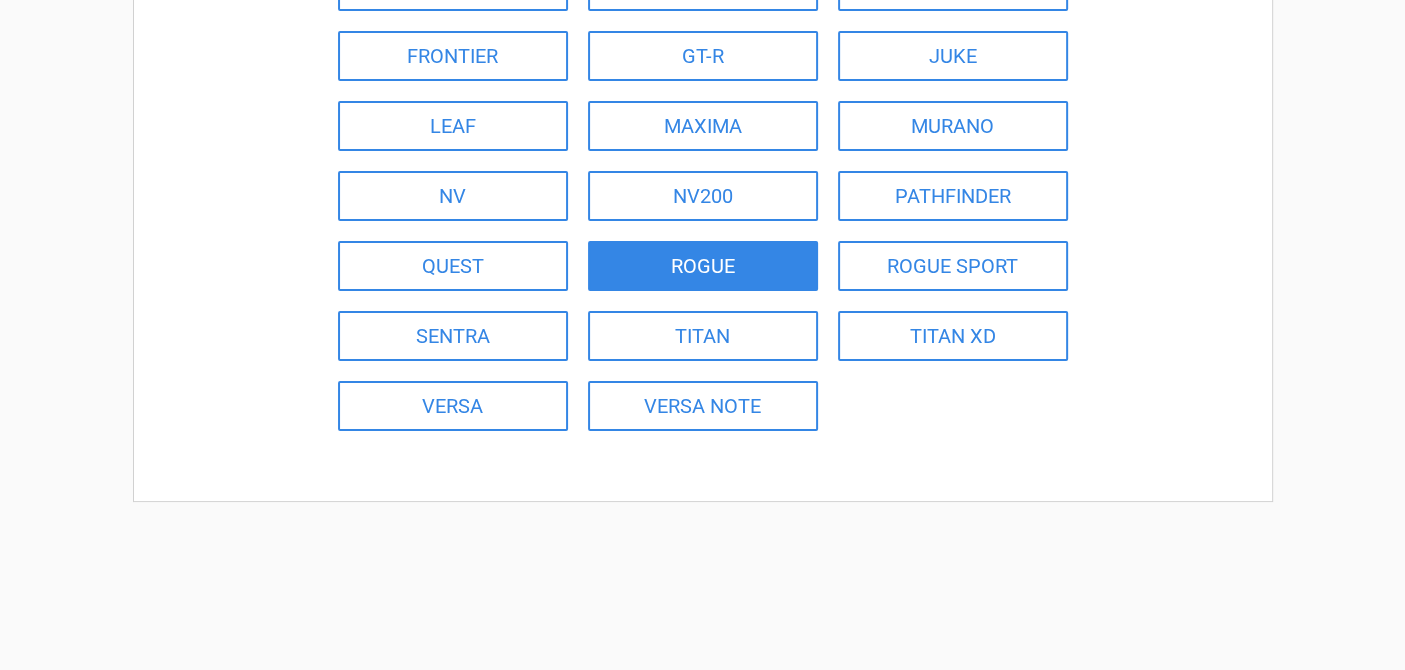 click on "ROGUE" at bounding box center (703, 266) 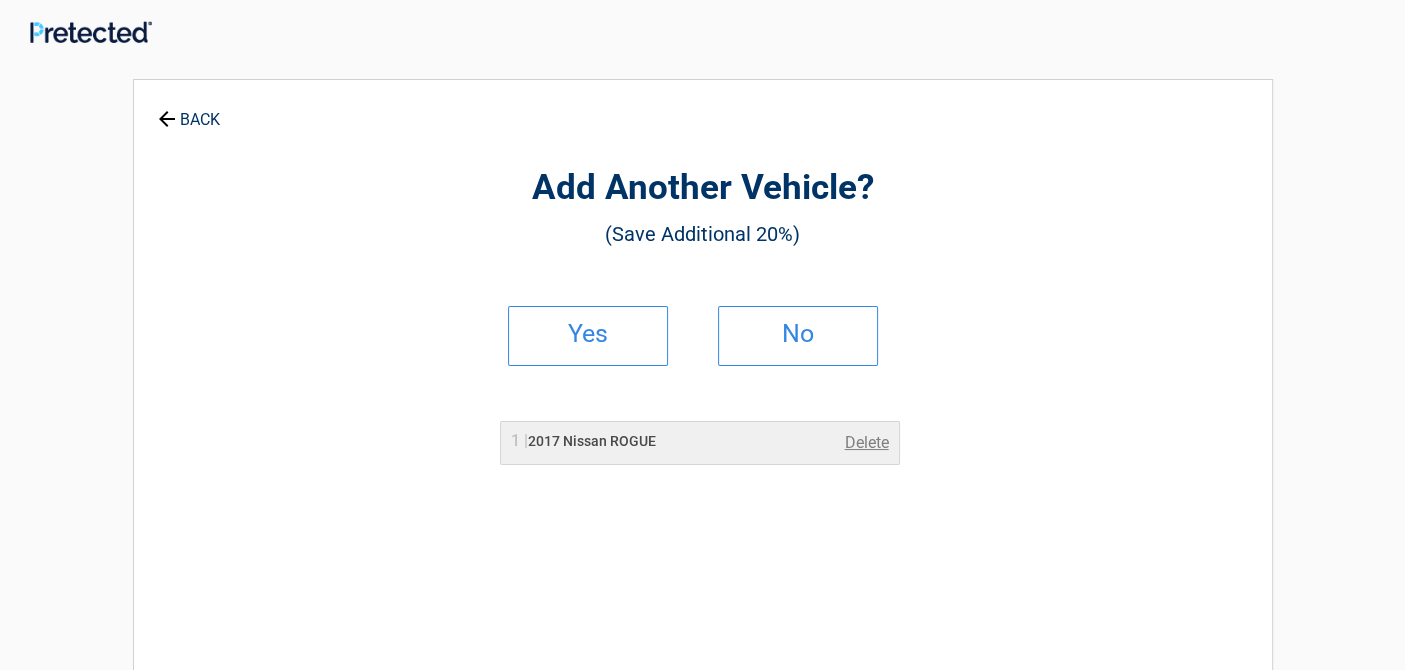 scroll, scrollTop: 0, scrollLeft: 0, axis: both 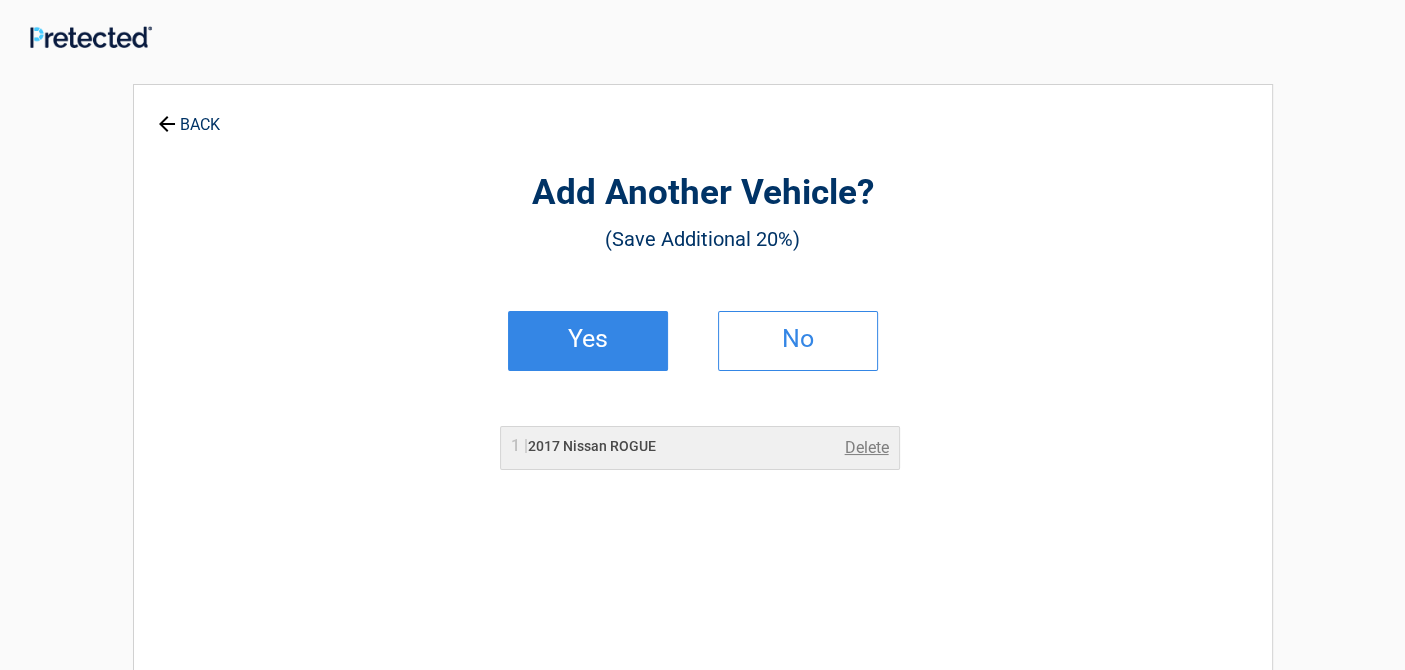 click on "Yes" at bounding box center [588, 339] 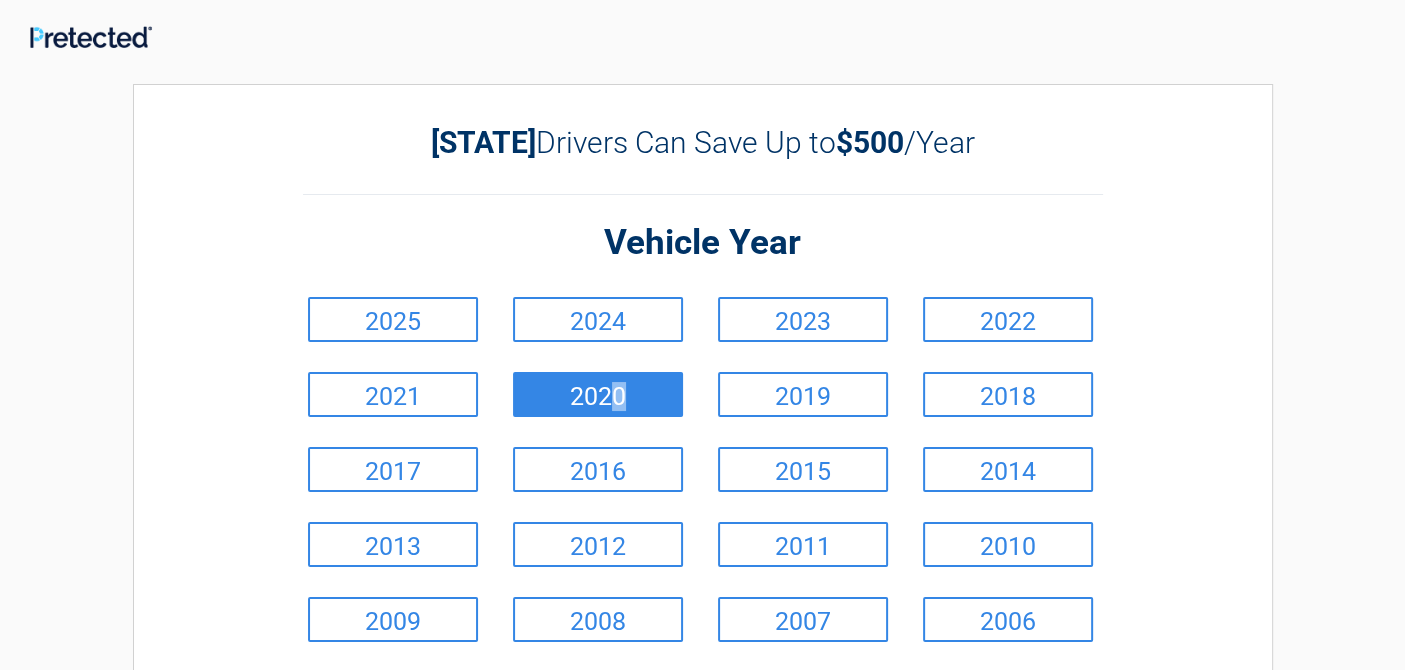 click on "2020" at bounding box center (598, 394) 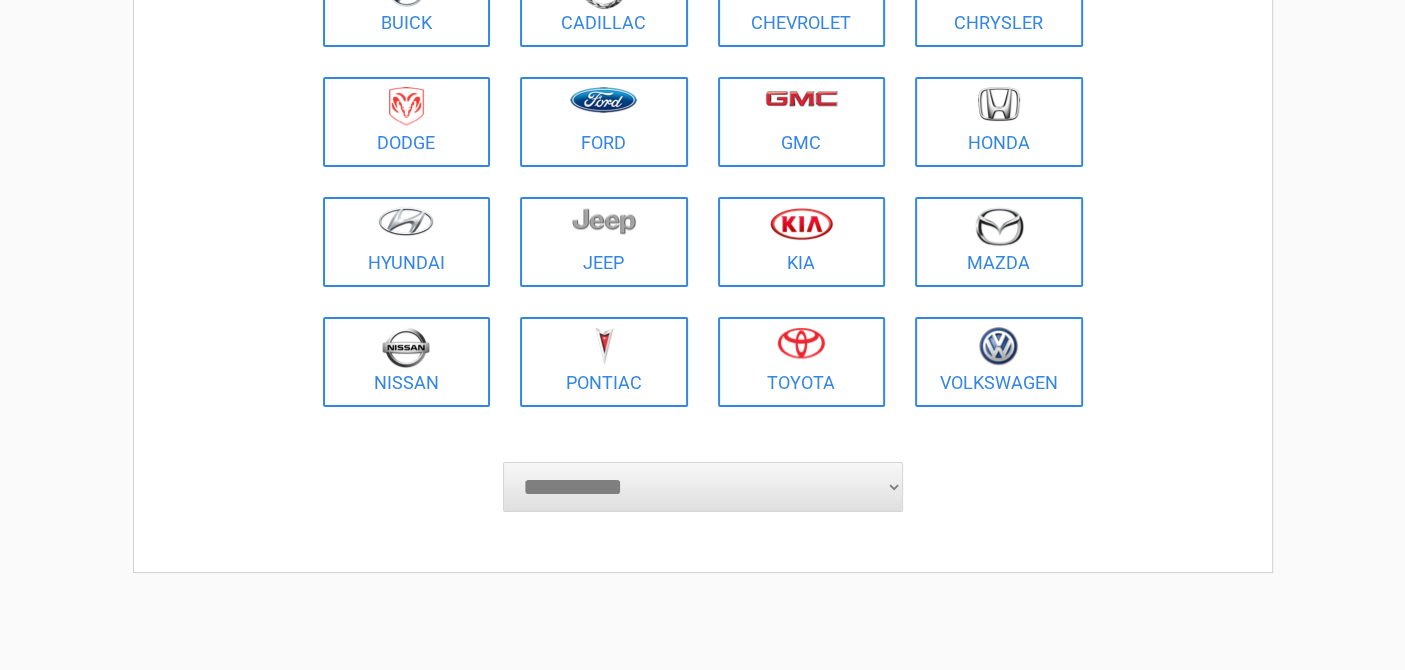 scroll, scrollTop: 316, scrollLeft: 0, axis: vertical 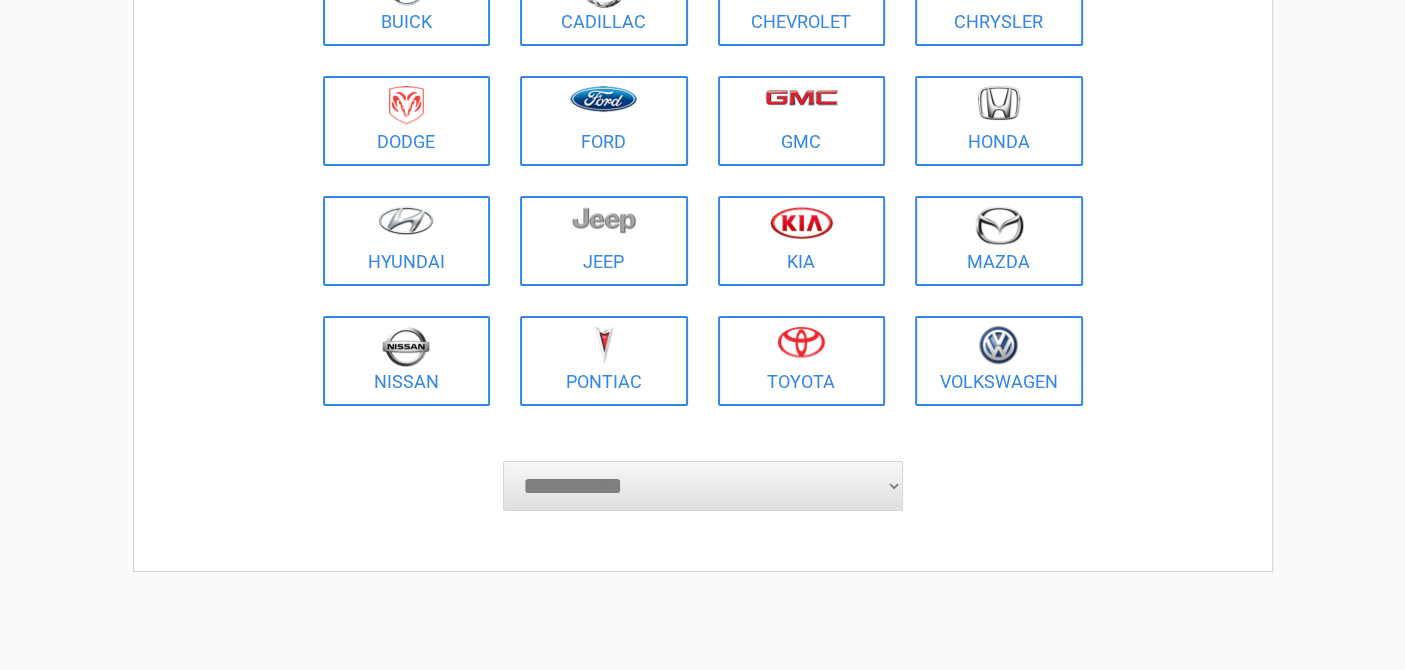 select on "********" 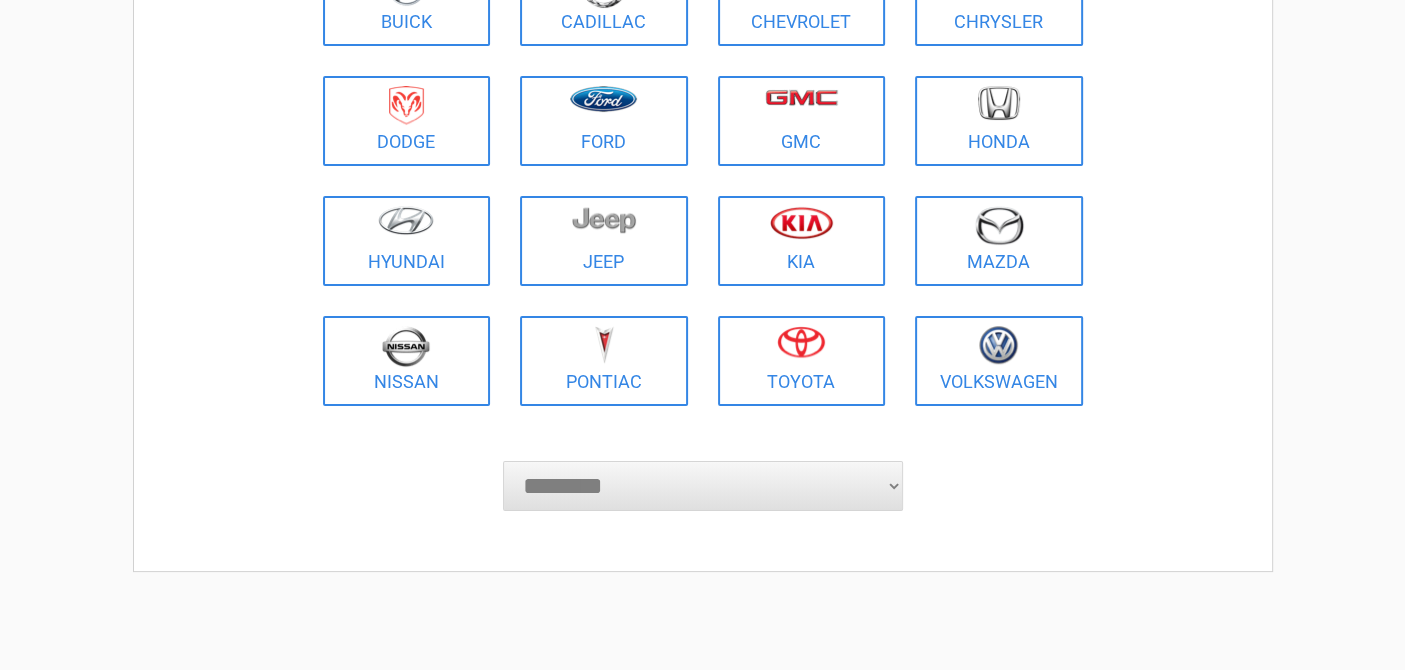 click on "********" at bounding box center (0, 0) 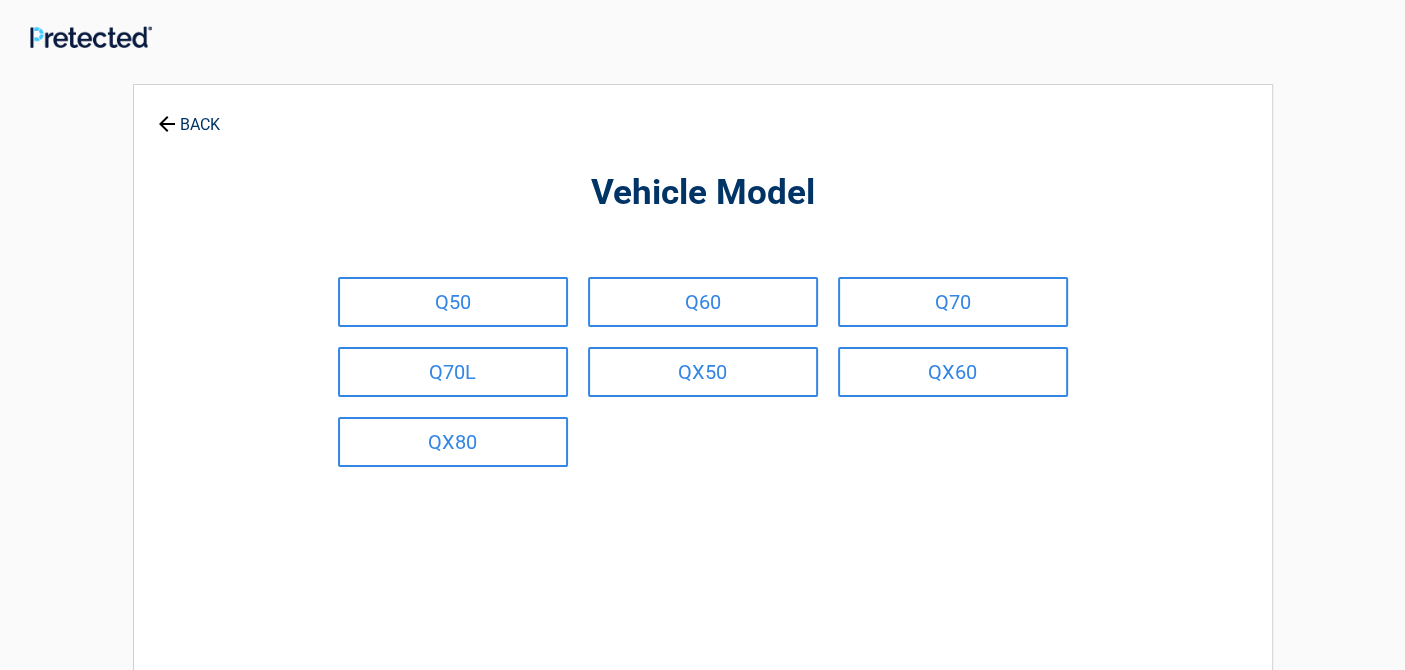 scroll, scrollTop: 0, scrollLeft: 0, axis: both 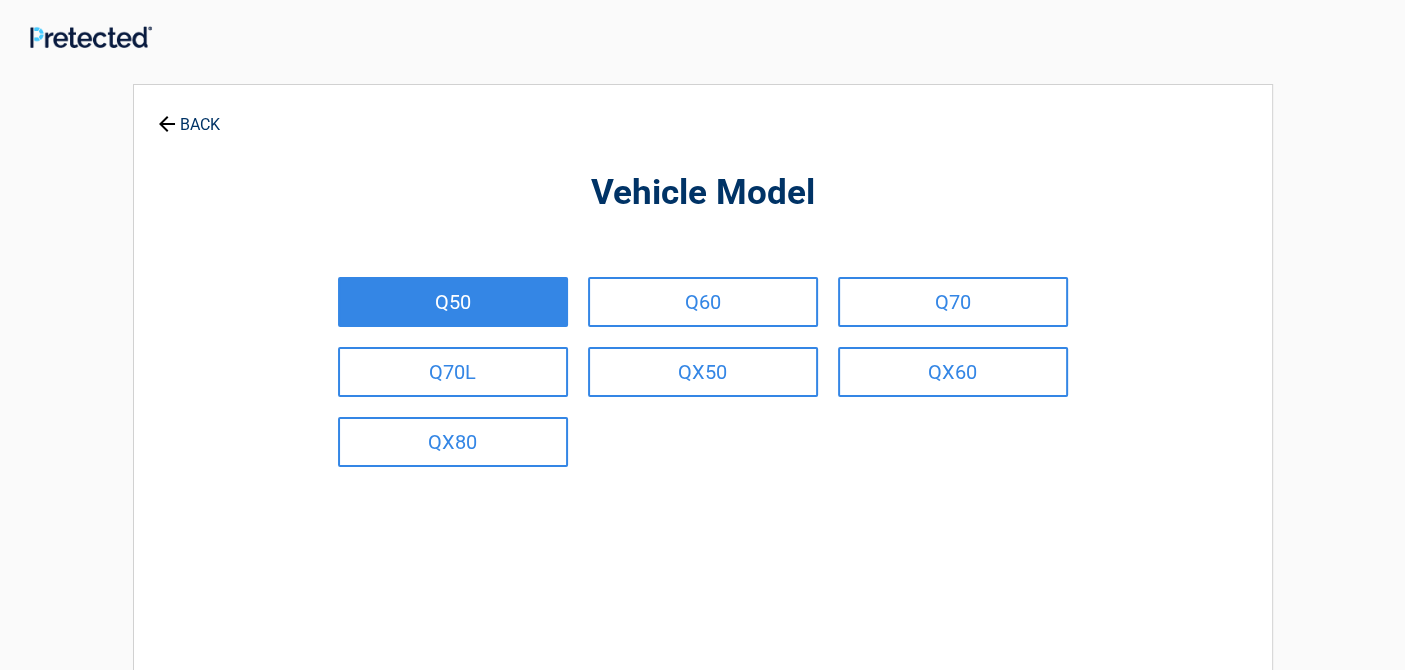 click on "Q50" at bounding box center (453, 302) 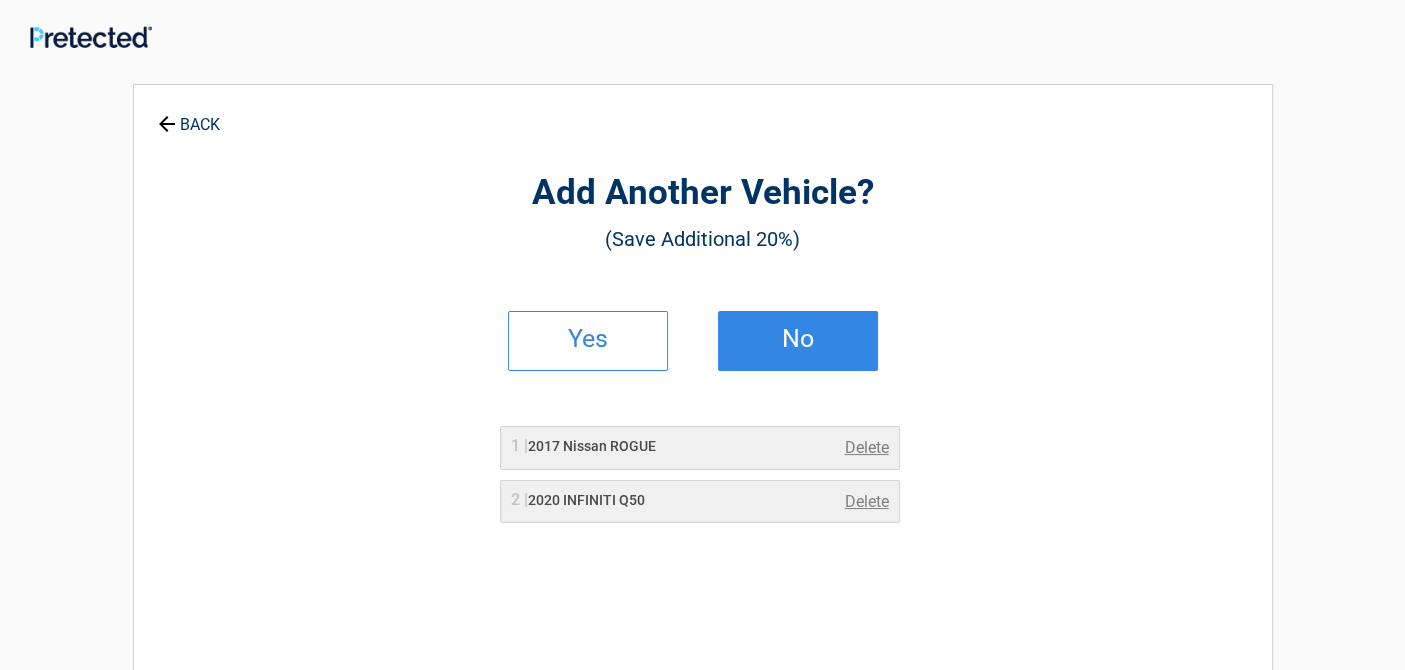 click on "No" at bounding box center [798, 339] 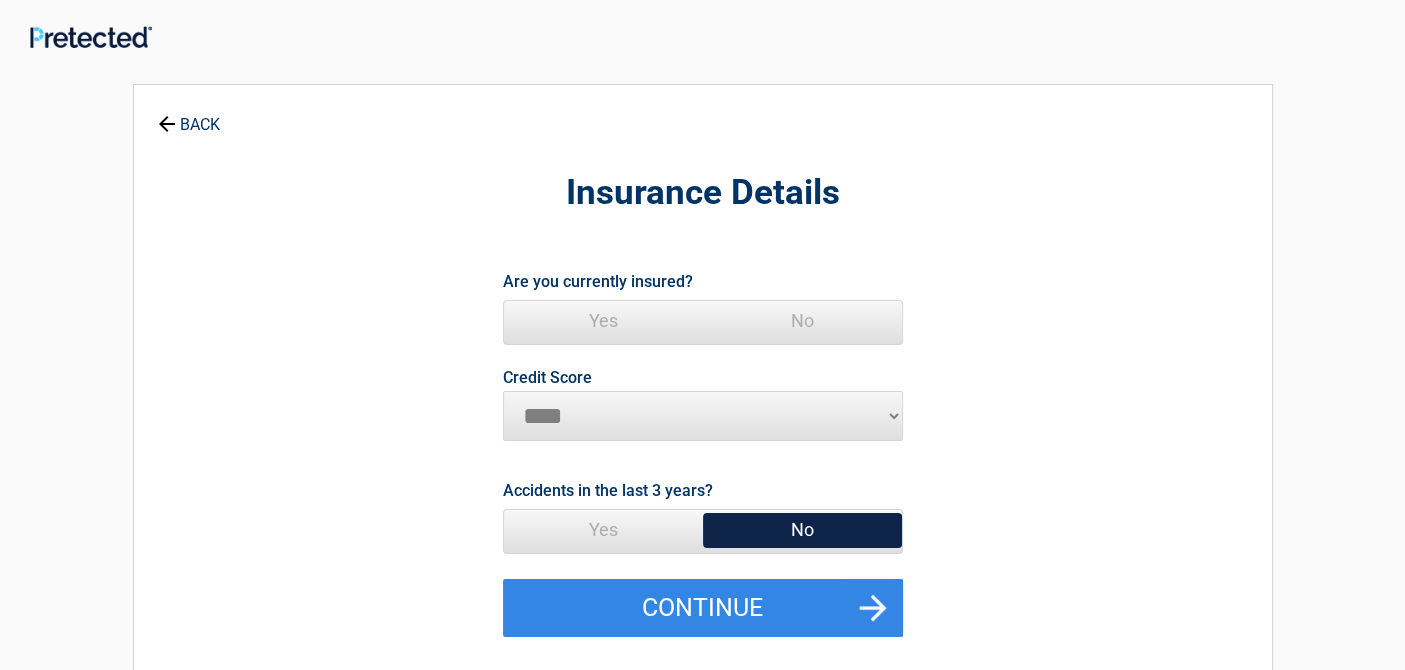 click on "Yes" at bounding box center (603, 321) 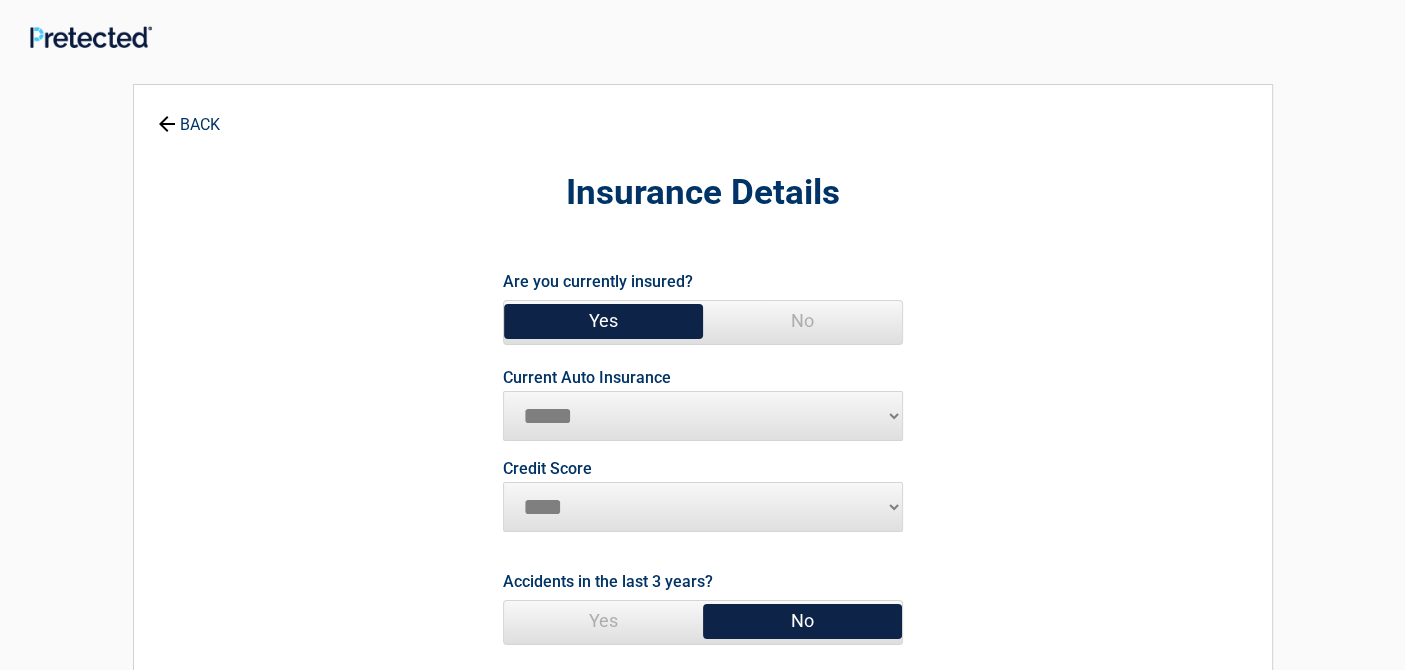 click on "**********" at bounding box center (703, 416) 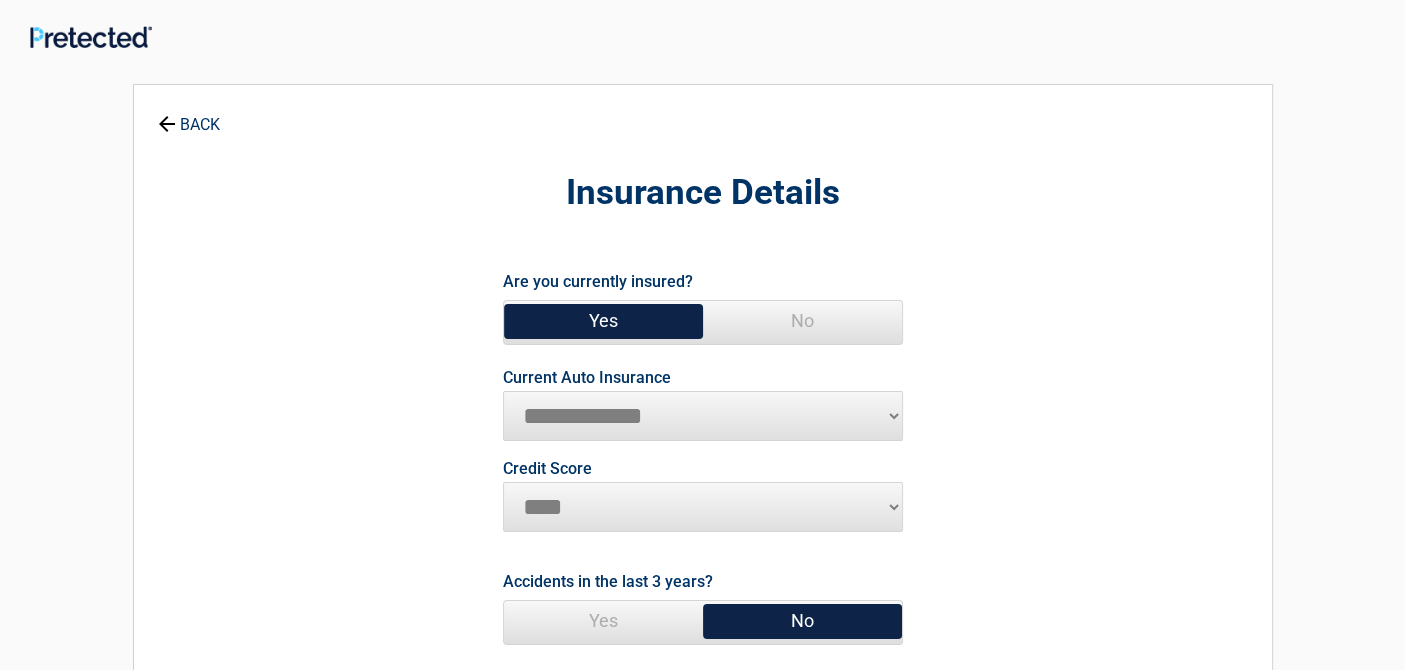 click on "**********" at bounding box center (0, 0) 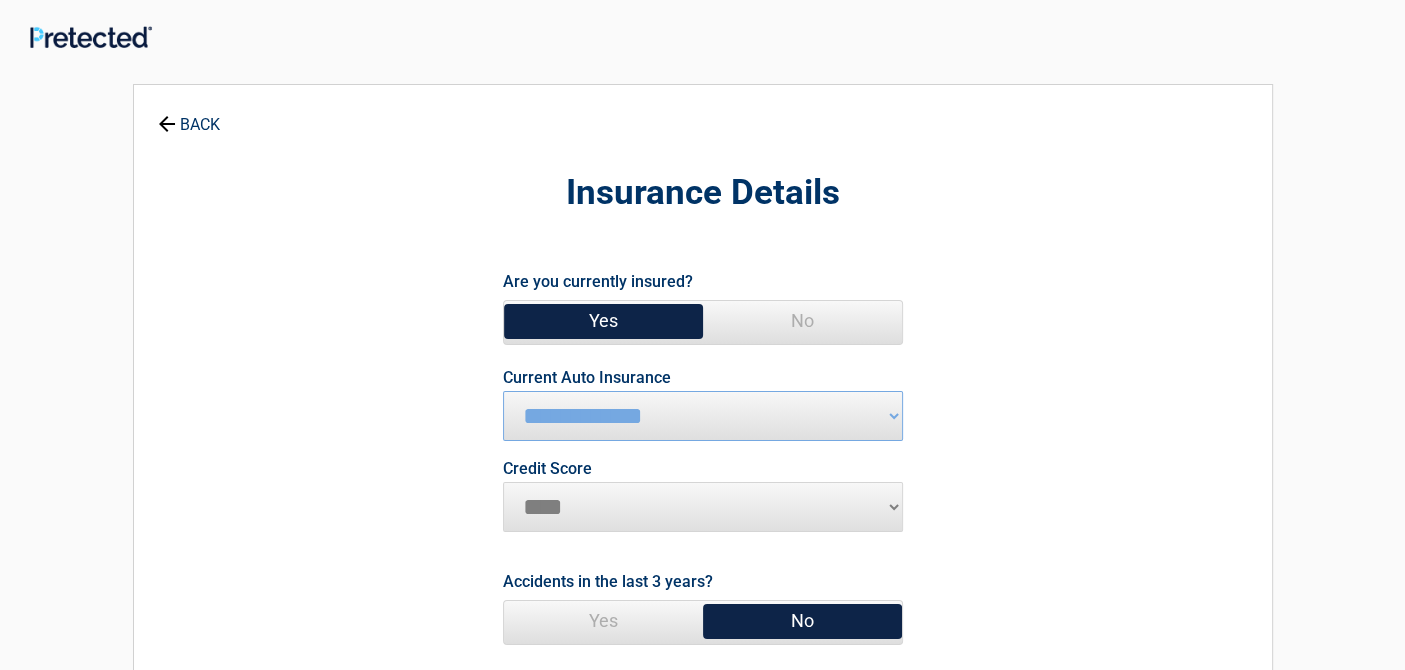 click on "*********
****
*******
****" at bounding box center [703, 507] 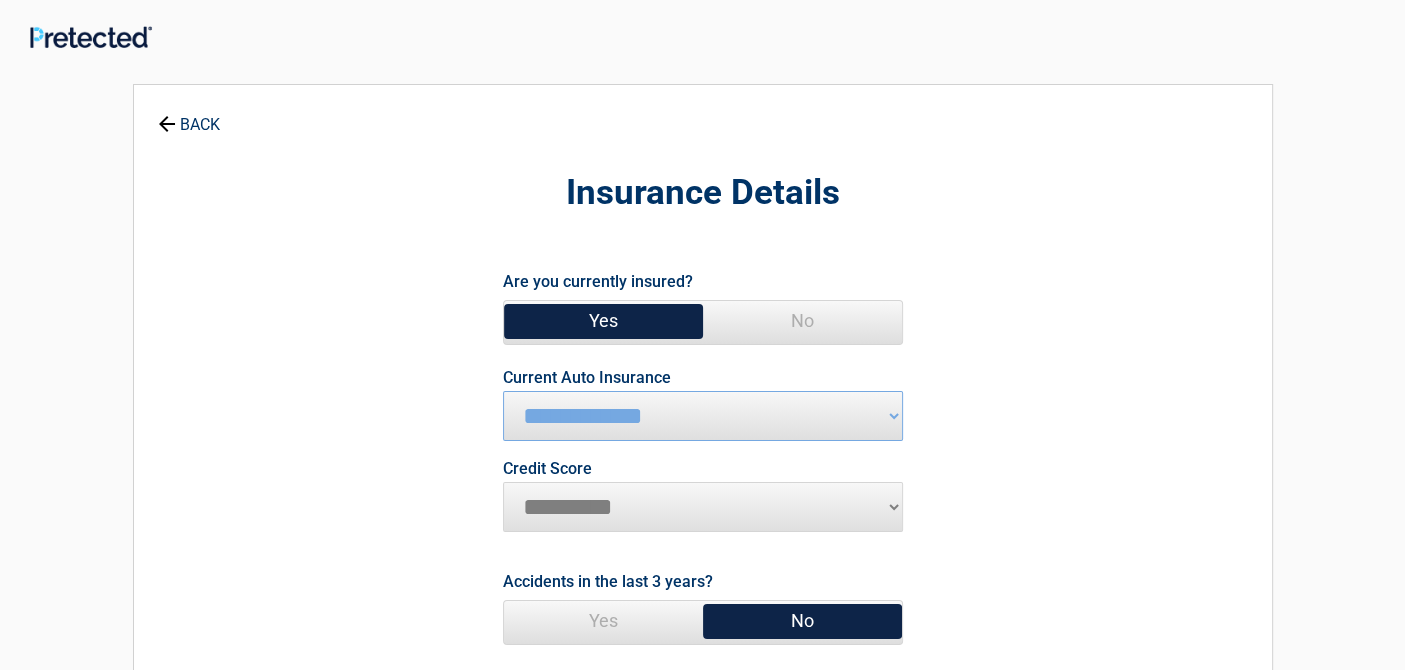 click on "*********" at bounding box center [0, 0] 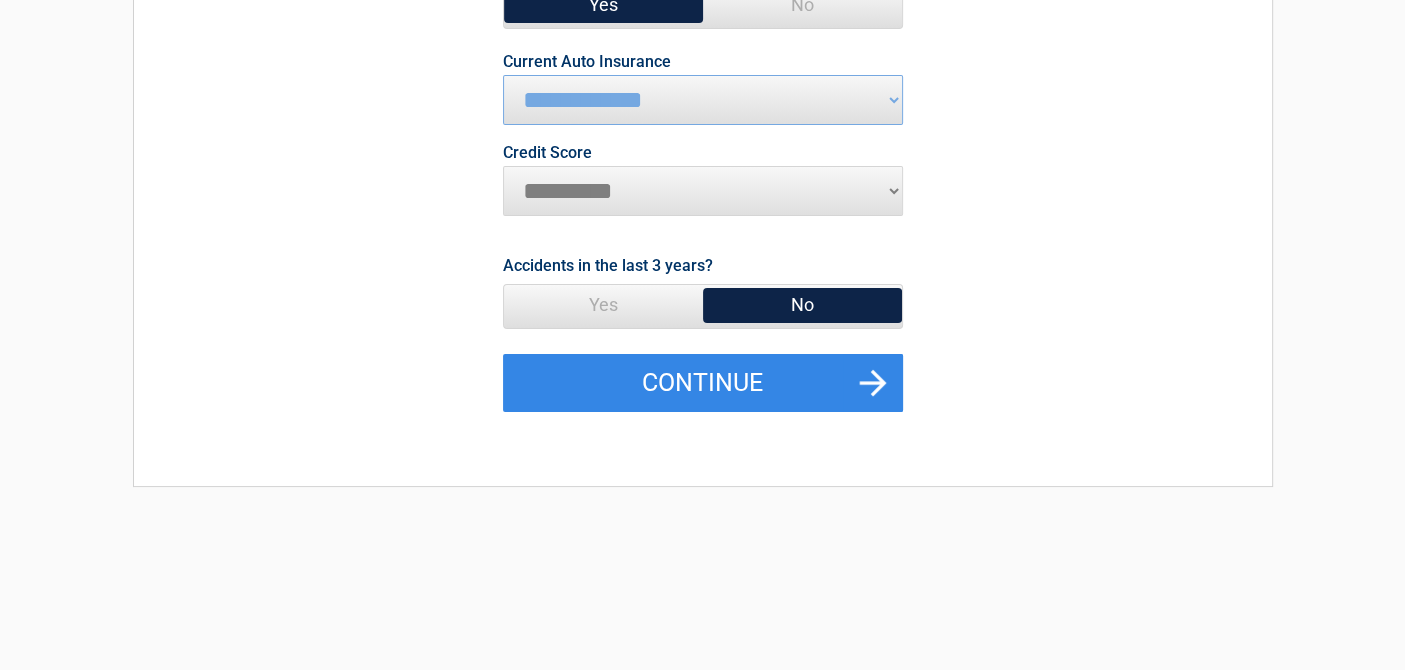 scroll, scrollTop: 316, scrollLeft: 0, axis: vertical 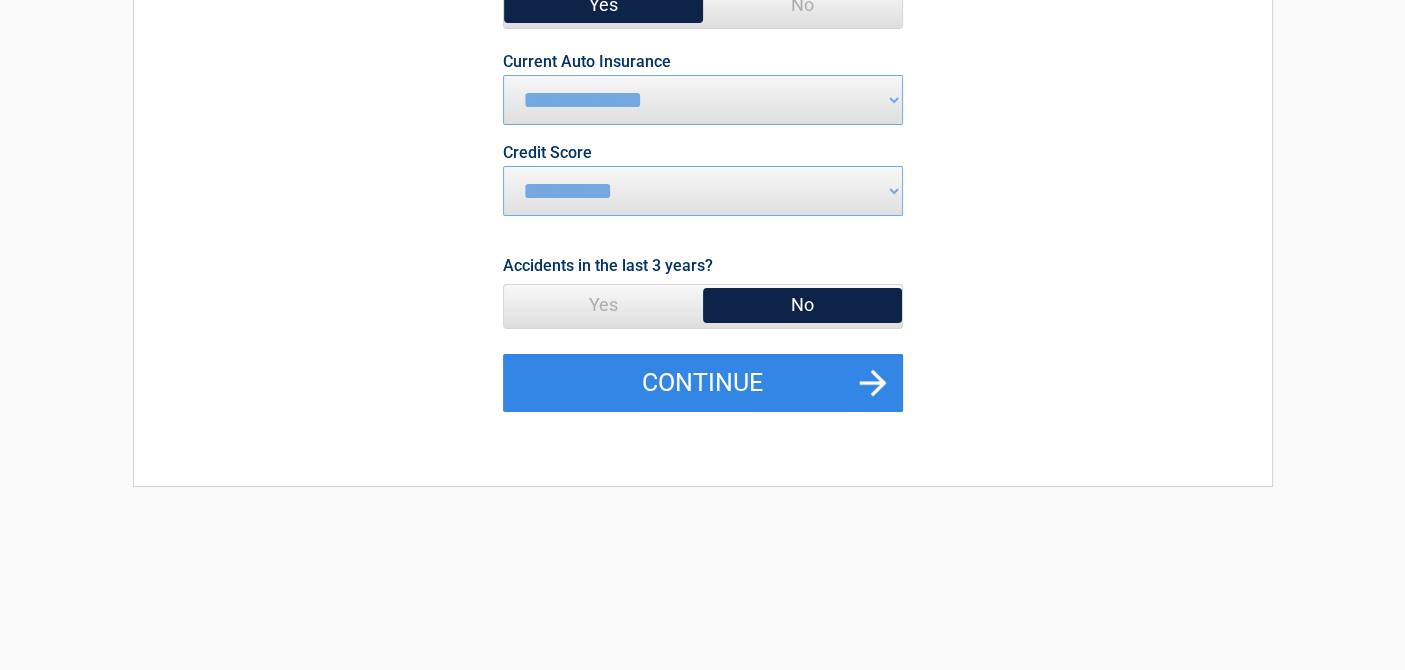 click on "No" at bounding box center [802, 305] 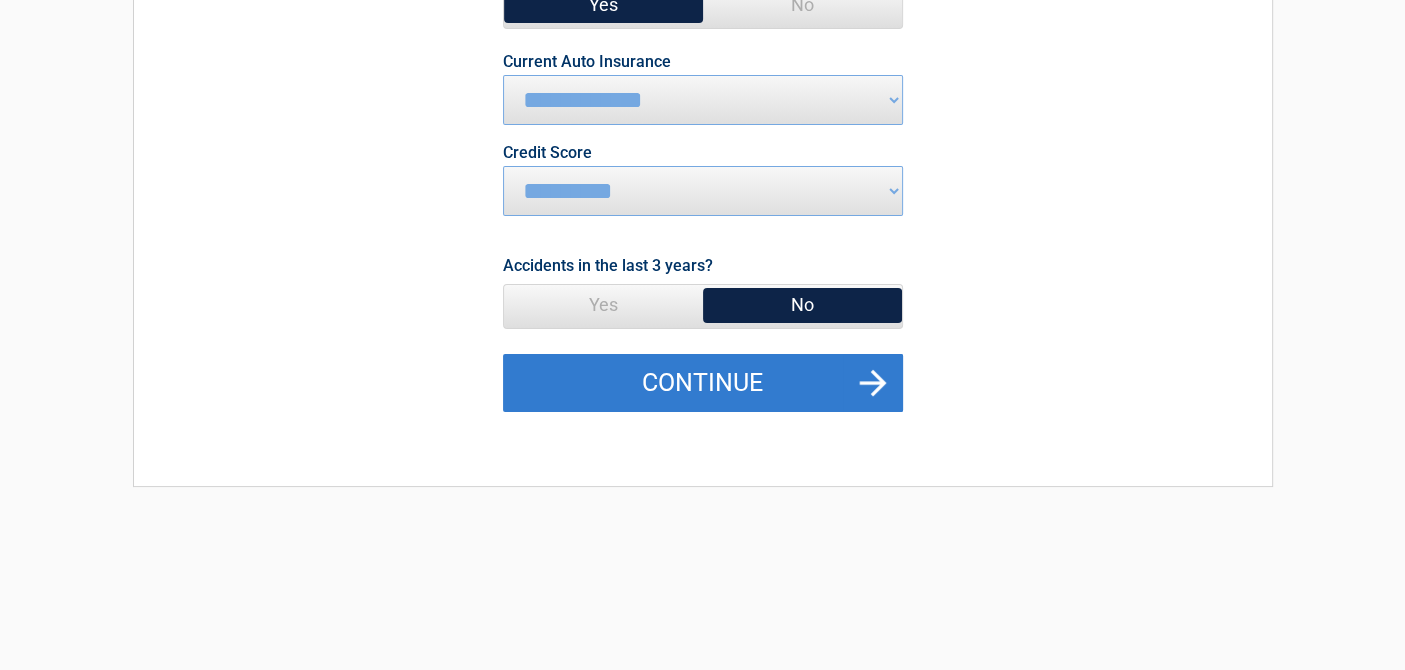 click on "Continue" at bounding box center [703, 383] 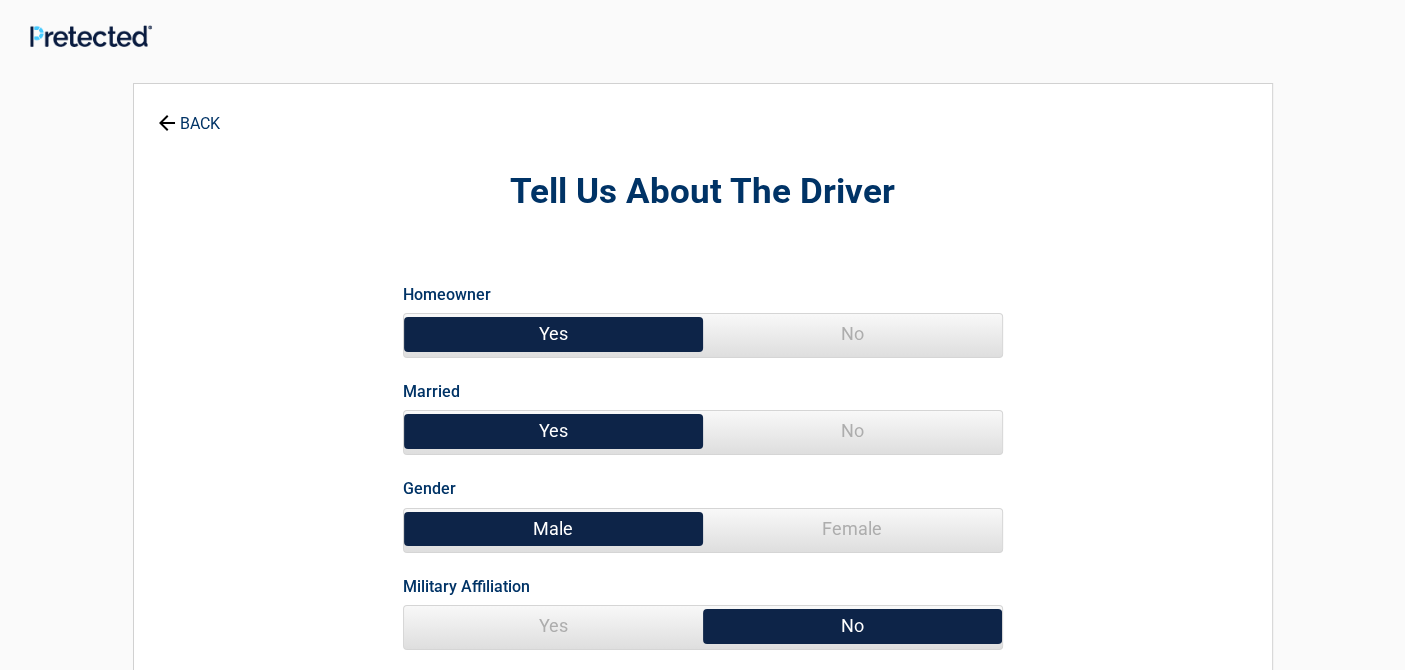 scroll, scrollTop: 0, scrollLeft: 0, axis: both 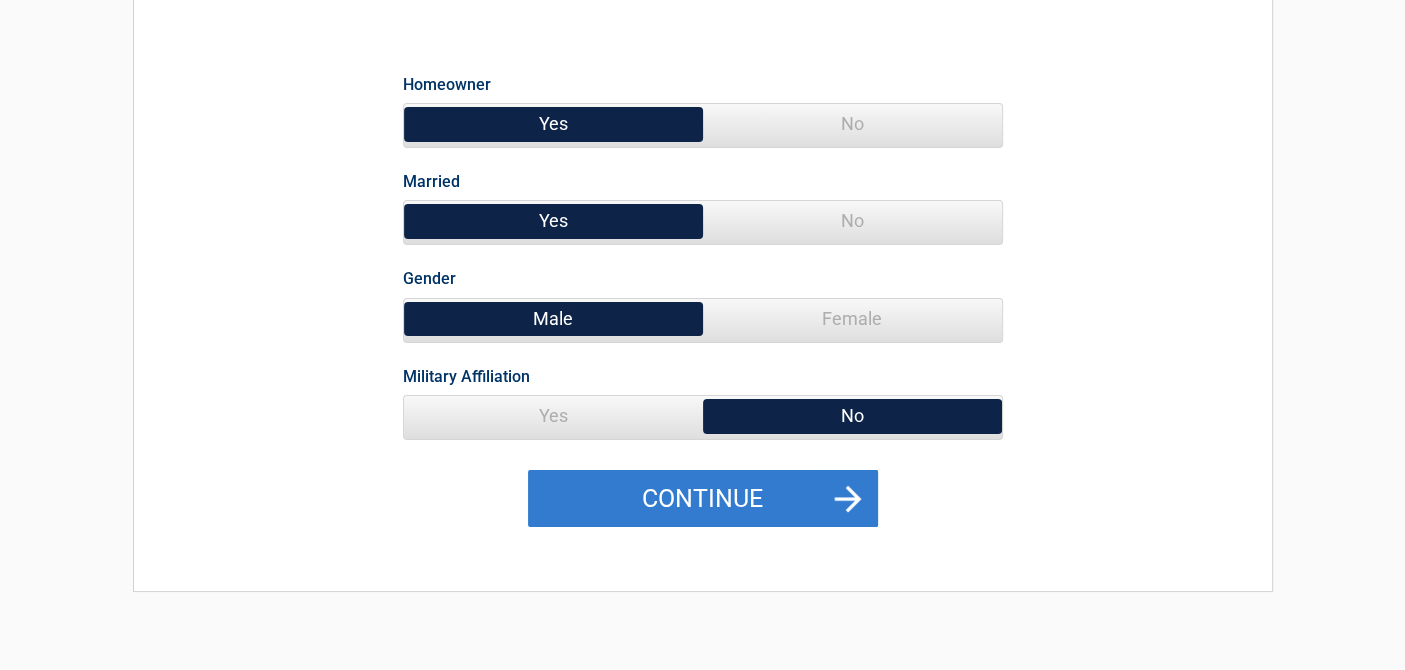 click on "Continue" at bounding box center [703, 499] 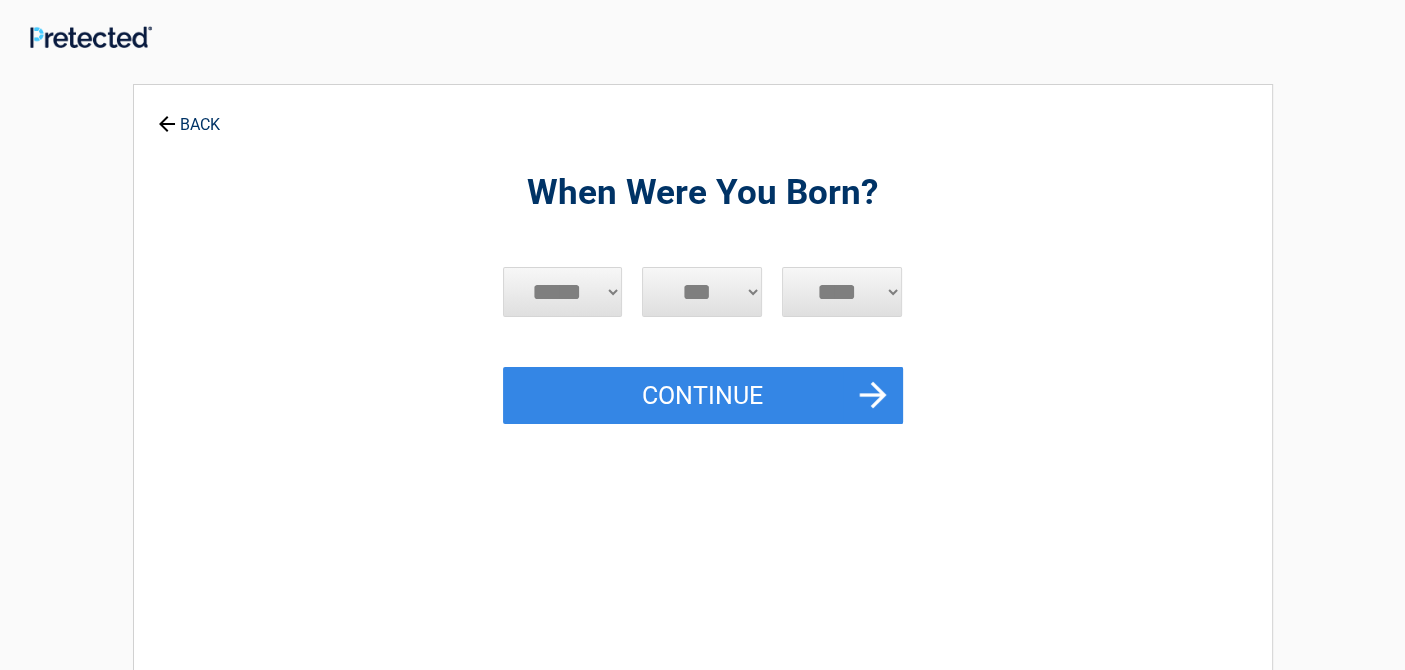 scroll, scrollTop: 0, scrollLeft: 0, axis: both 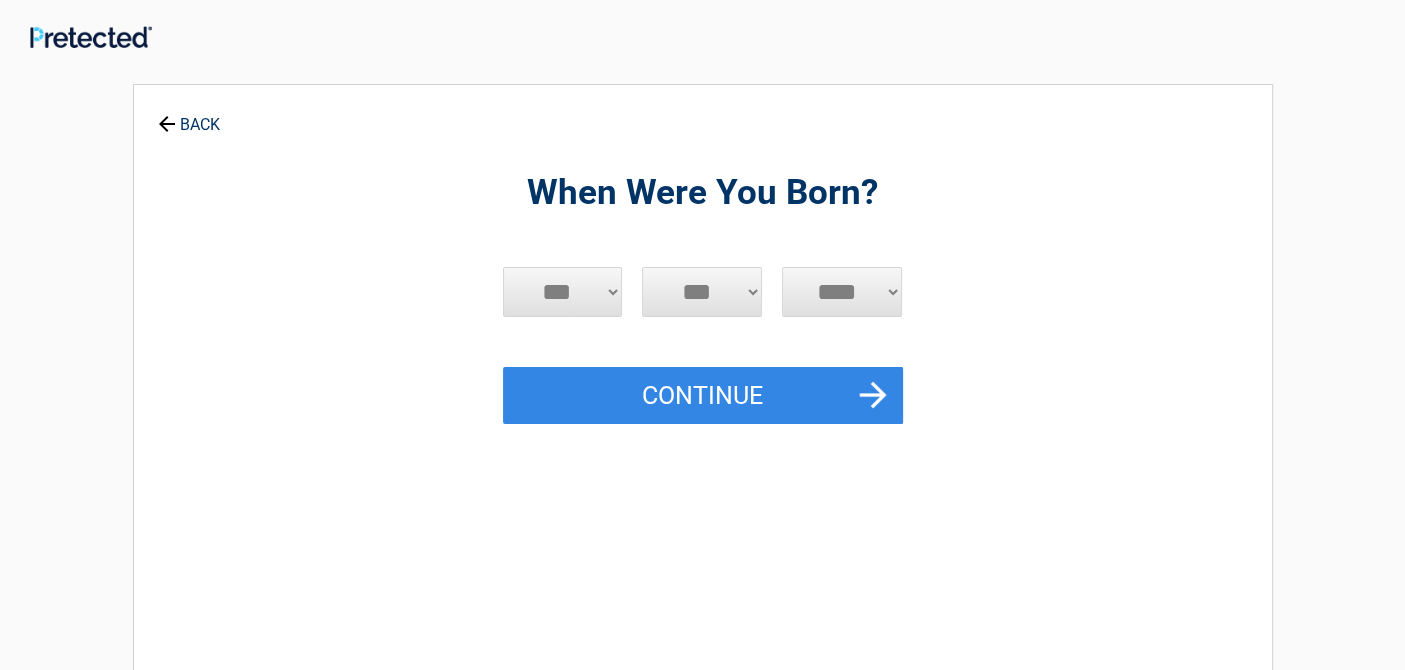 click on "***" at bounding box center (0, 0) 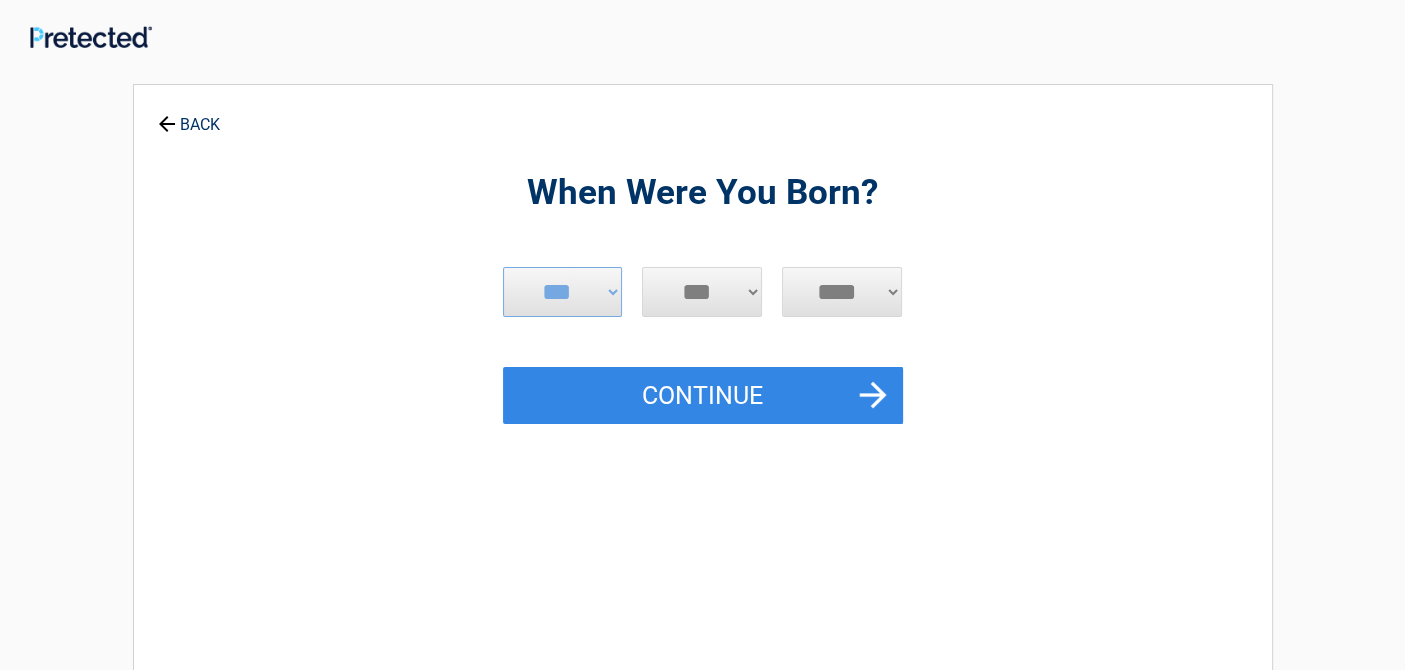 select on "*" 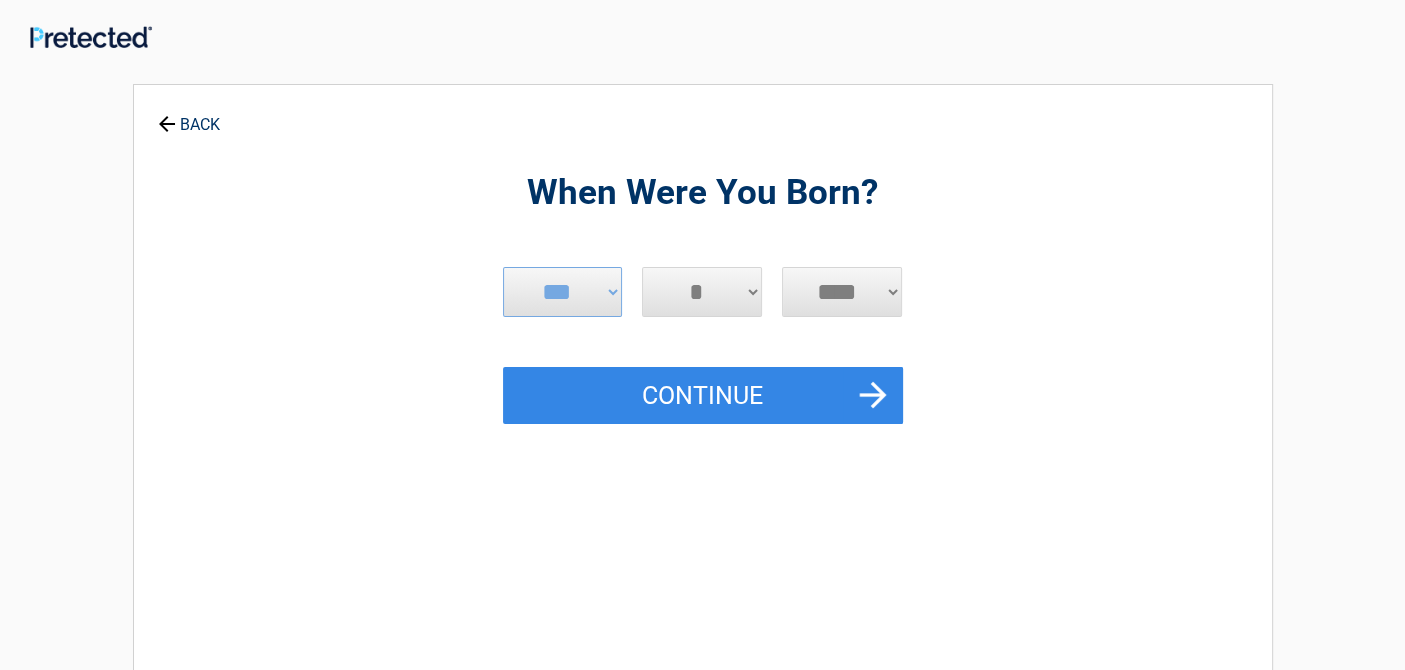 click on "*" at bounding box center (0, 0) 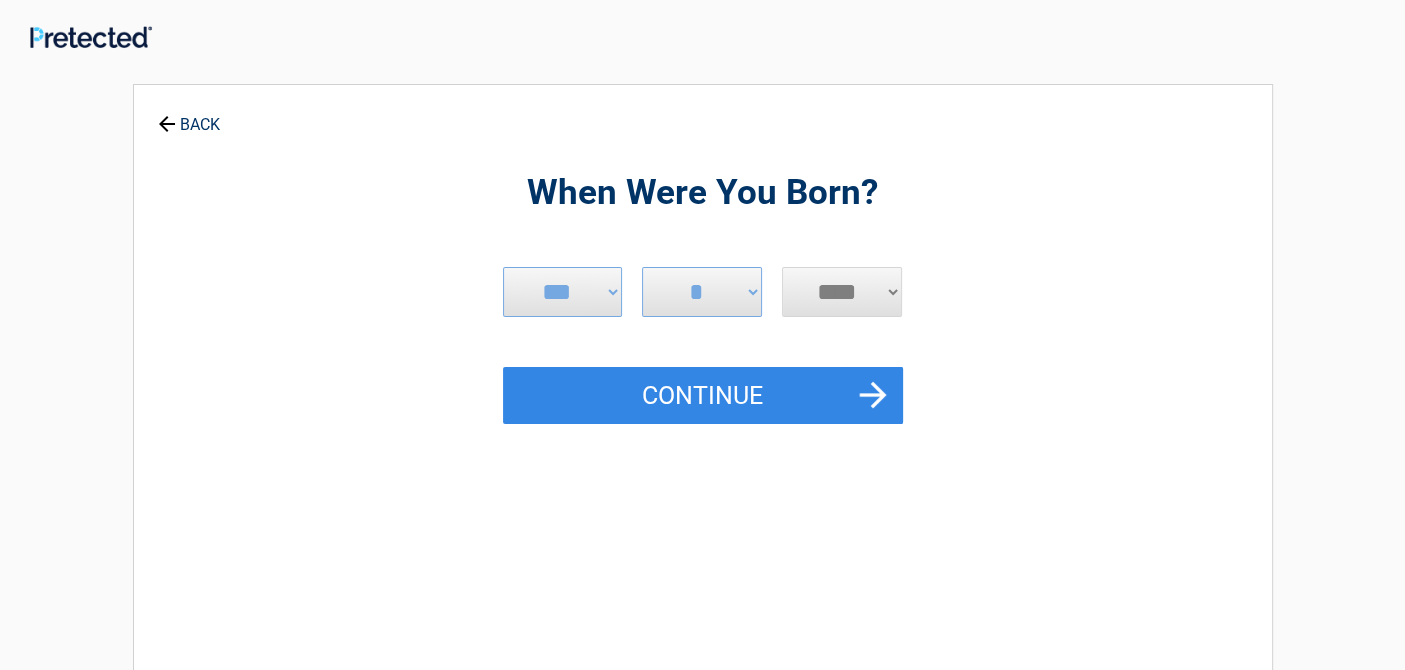 click on "****
****
****
****
****
****
****
****
****
****
****
****
****
****
****
****
****
****
****
****
****
****
****
****
****
****
****
****
****
****
****
****
****
****
****
****
****
****
****
****
****
****
****
****
****
****
****
****
****
****
****
****
****
****
****
****
****
****
****
****
****
****
****
****" at bounding box center [842, 292] 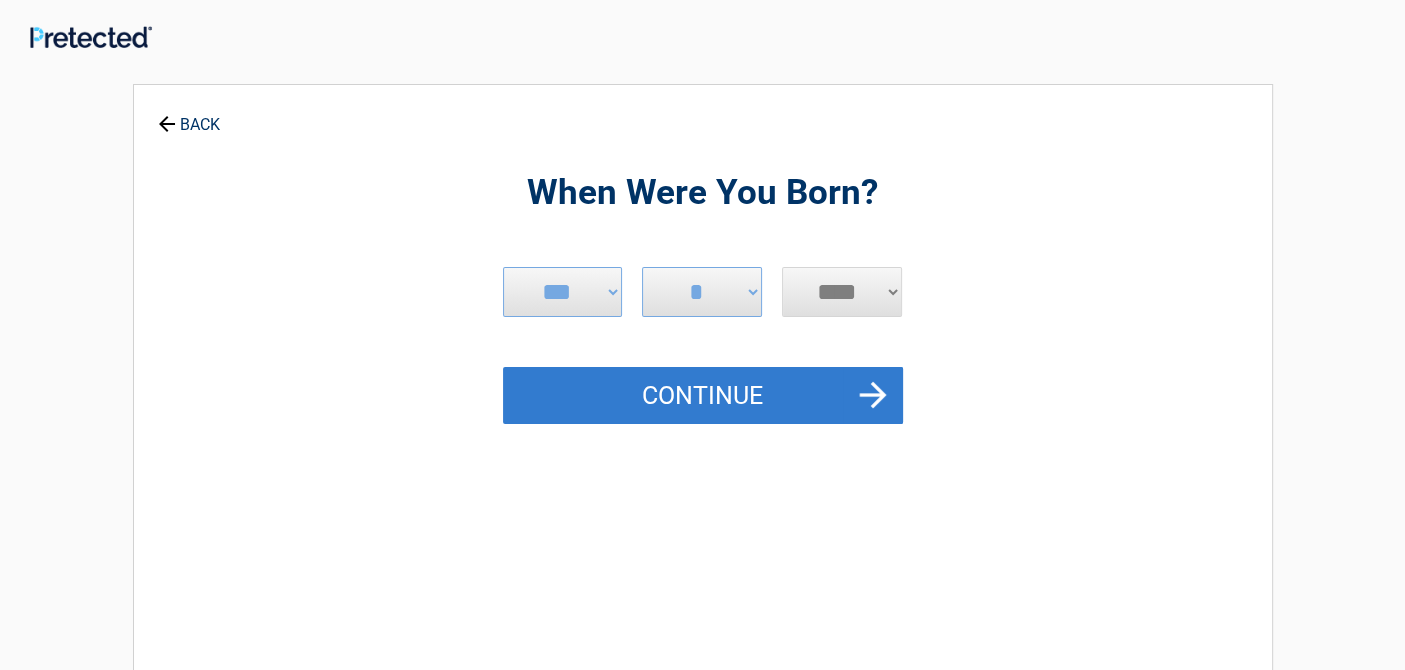 click on "Continue" at bounding box center [703, 396] 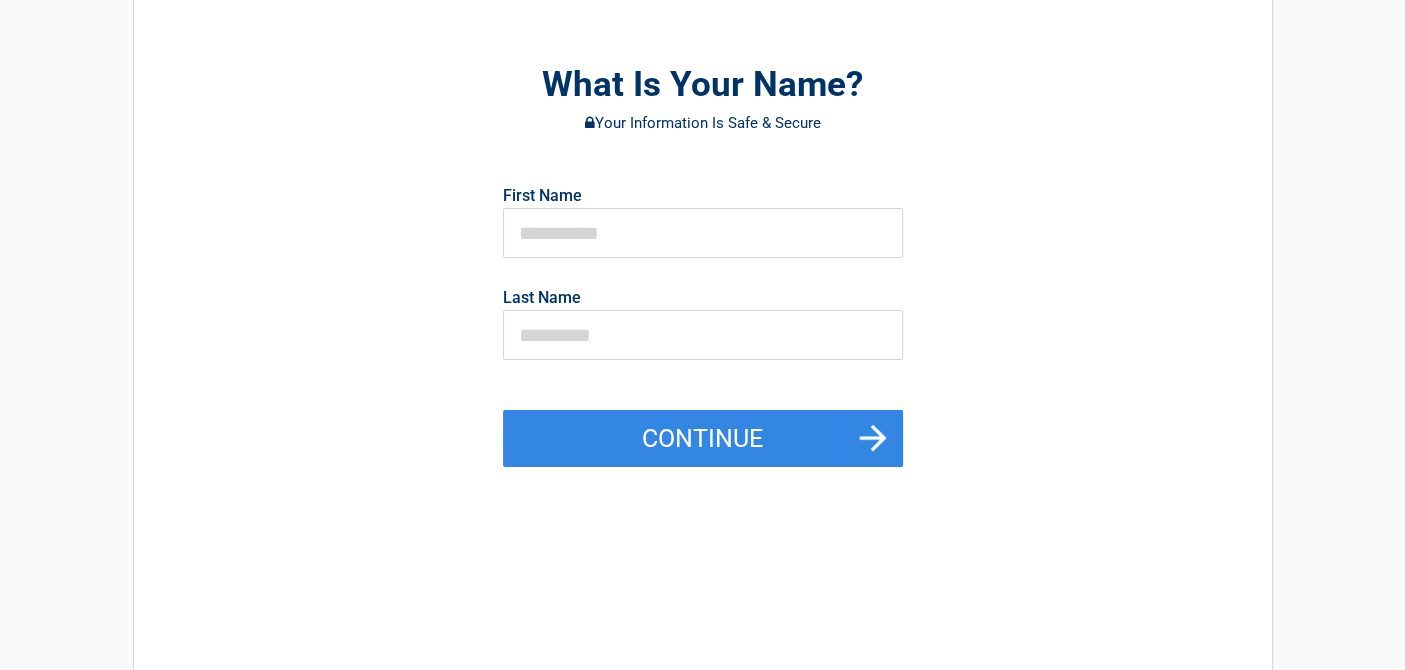 scroll, scrollTop: 107, scrollLeft: 0, axis: vertical 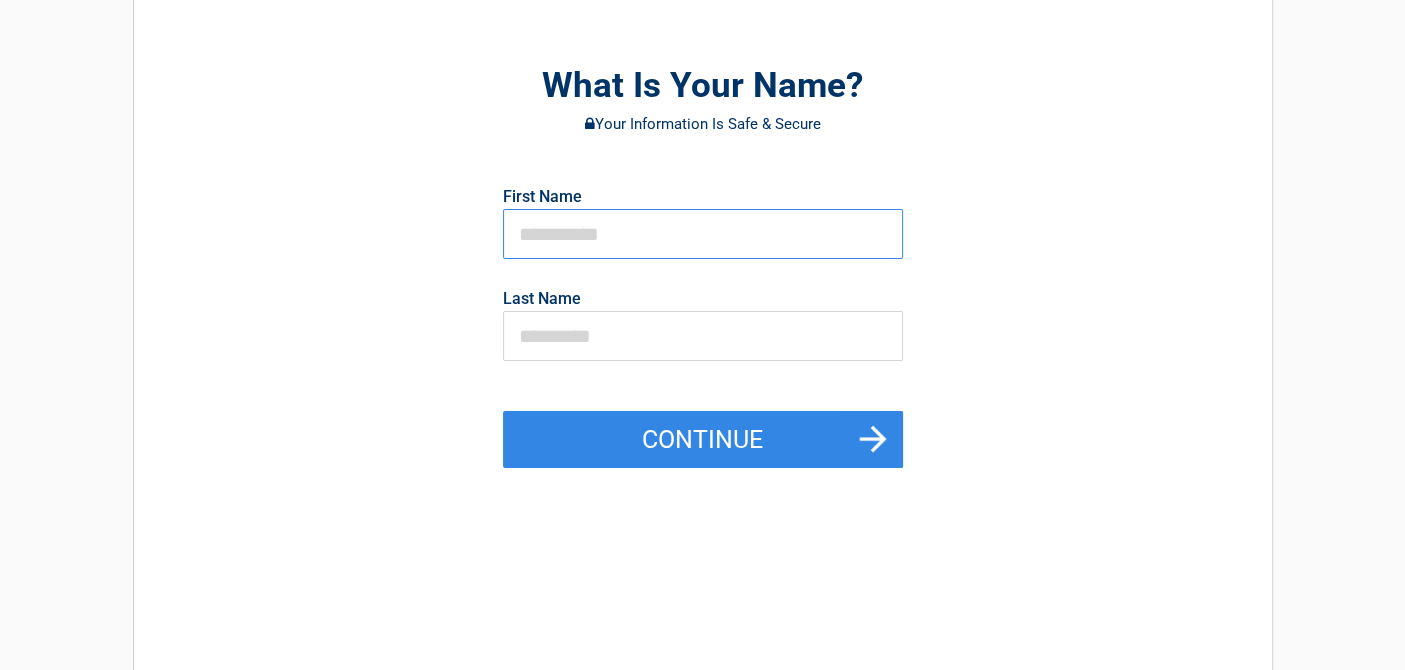 click at bounding box center [703, 234] 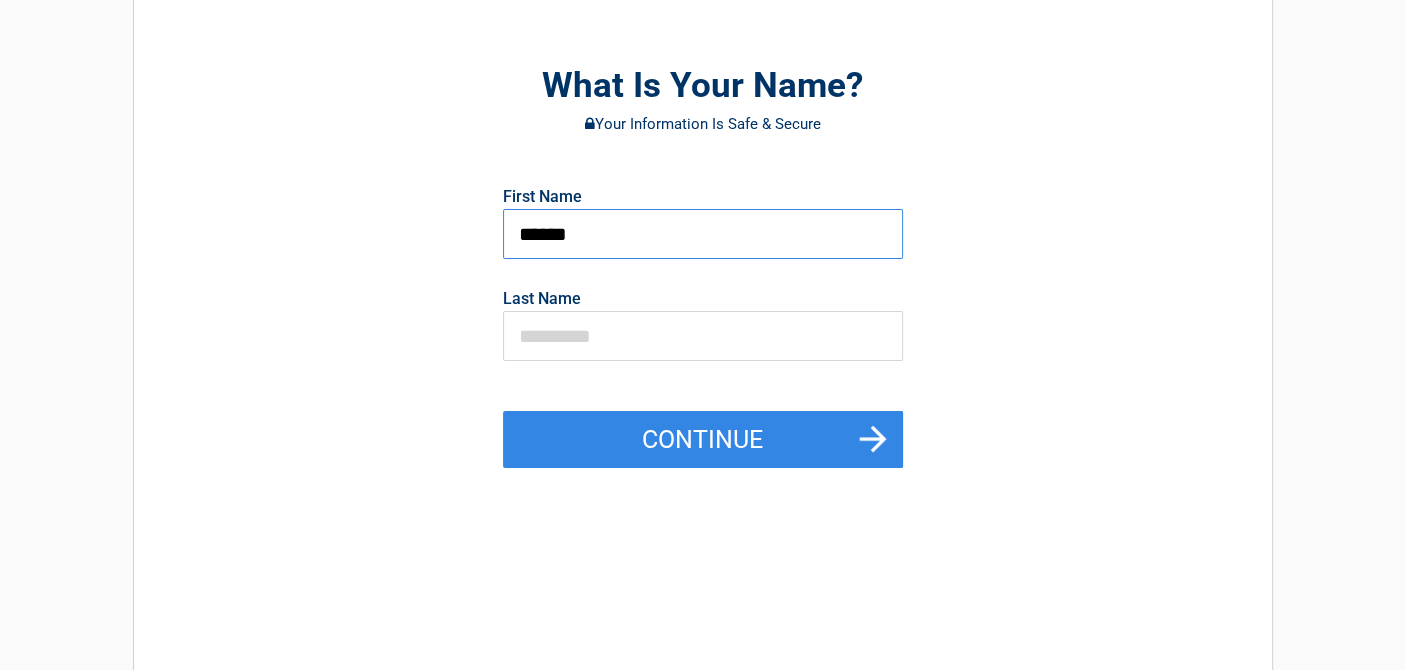 type on "******" 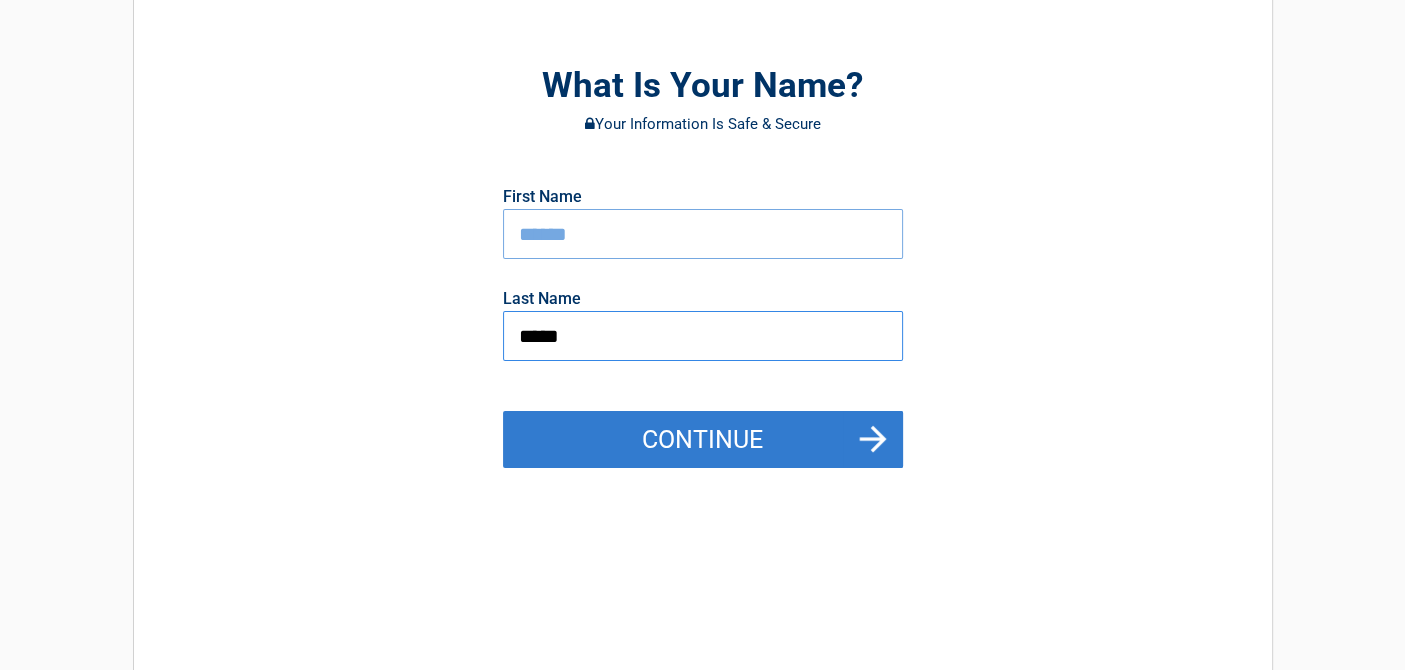 type on "*****" 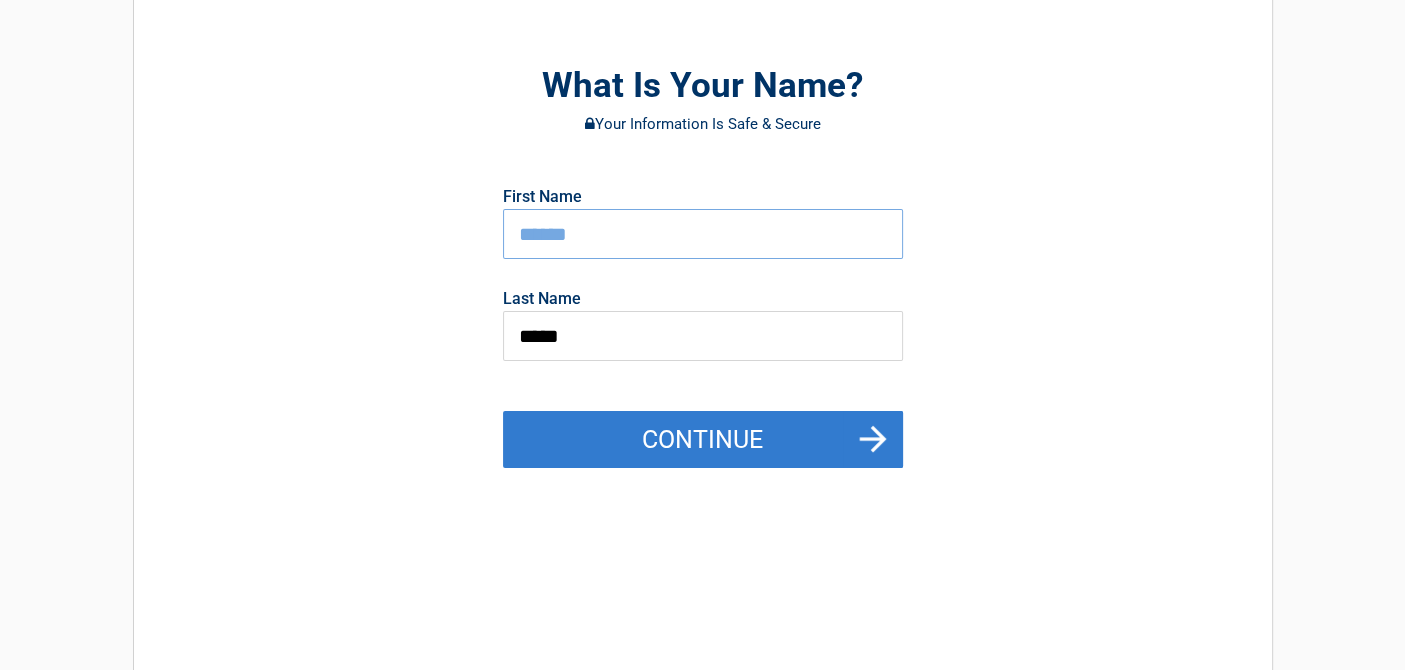 click on "Continue" at bounding box center [703, 440] 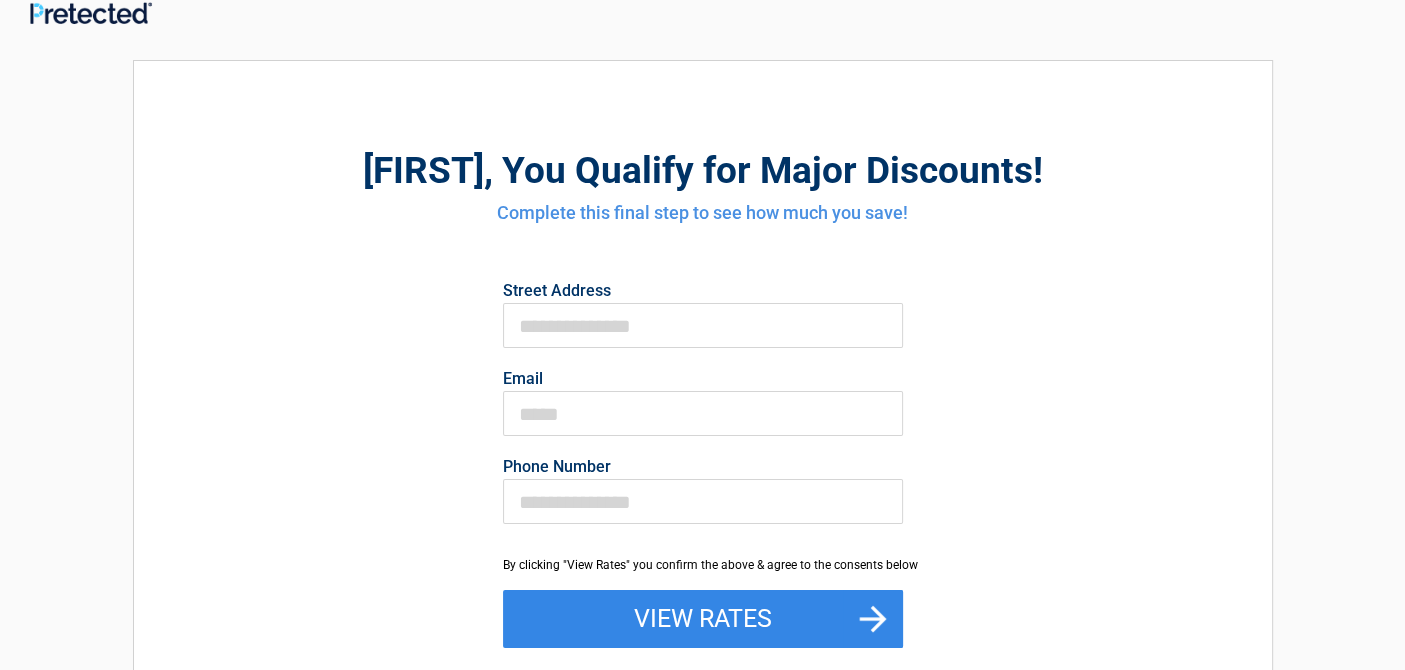scroll, scrollTop: 0, scrollLeft: 0, axis: both 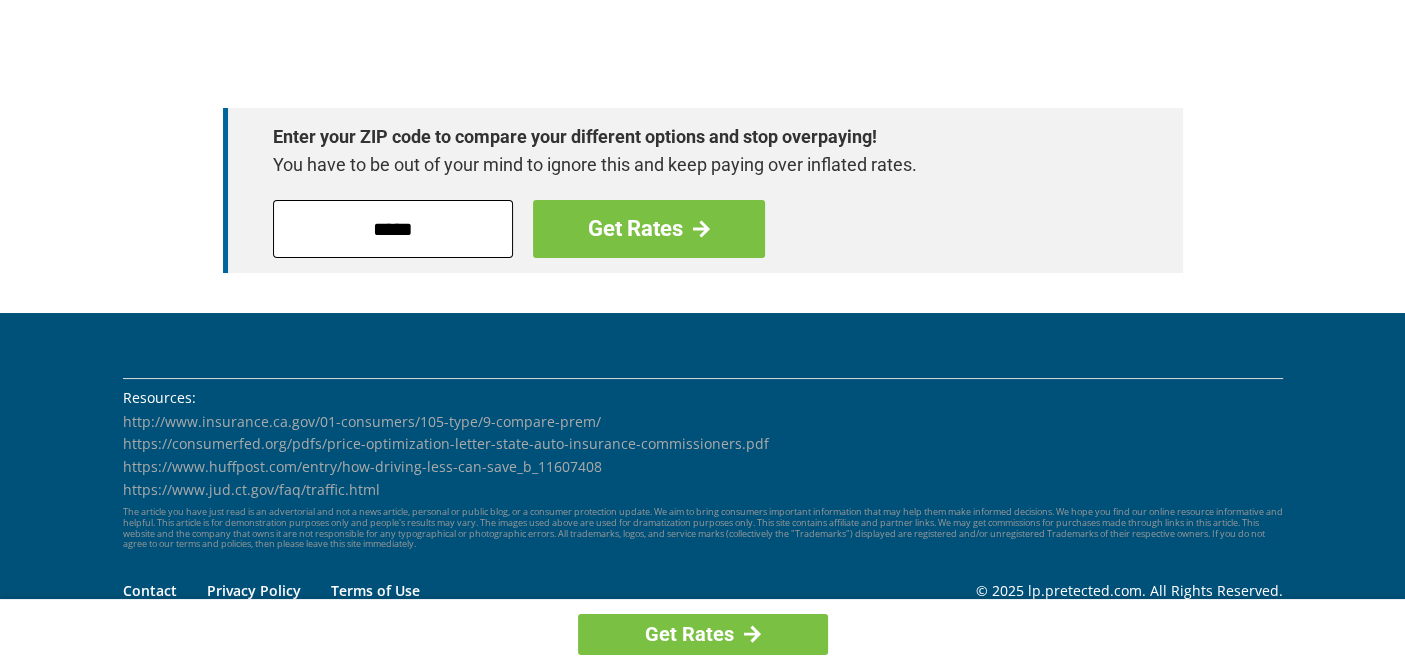 drag, startPoint x: 423, startPoint y: 222, endPoint x: 277, endPoint y: 208, distance: 146.6697 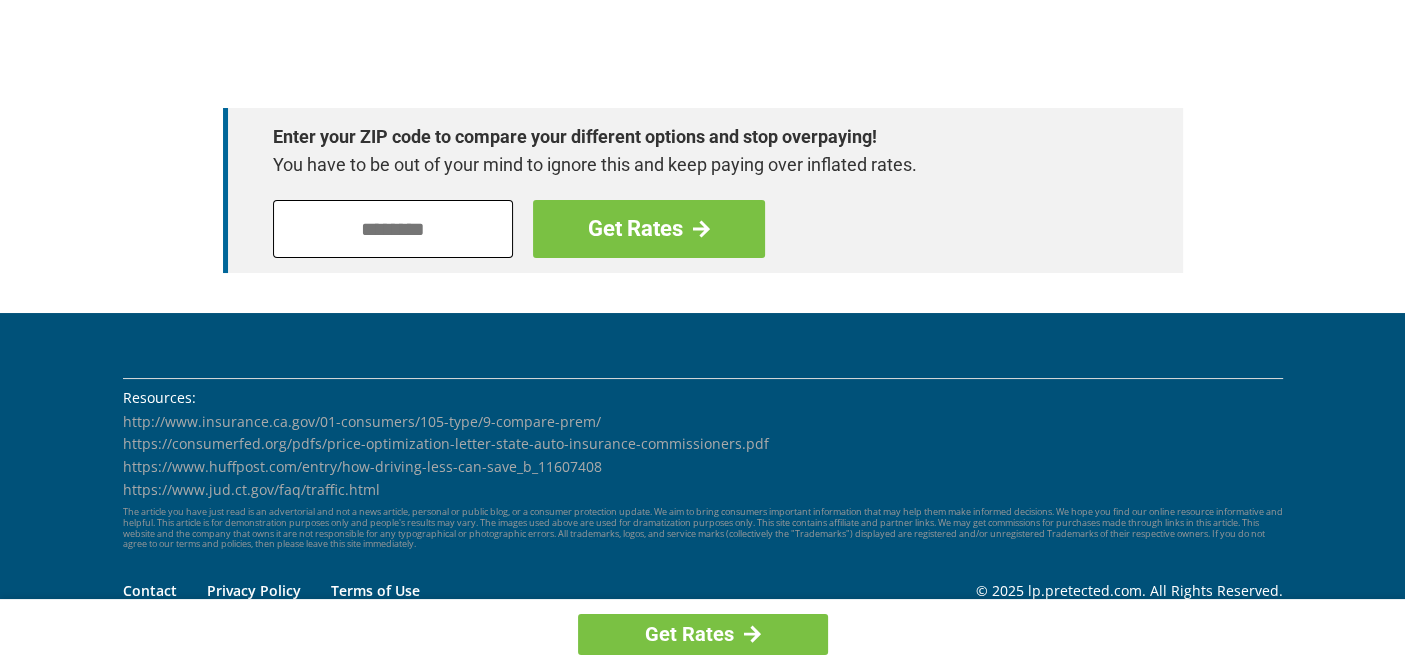 type 